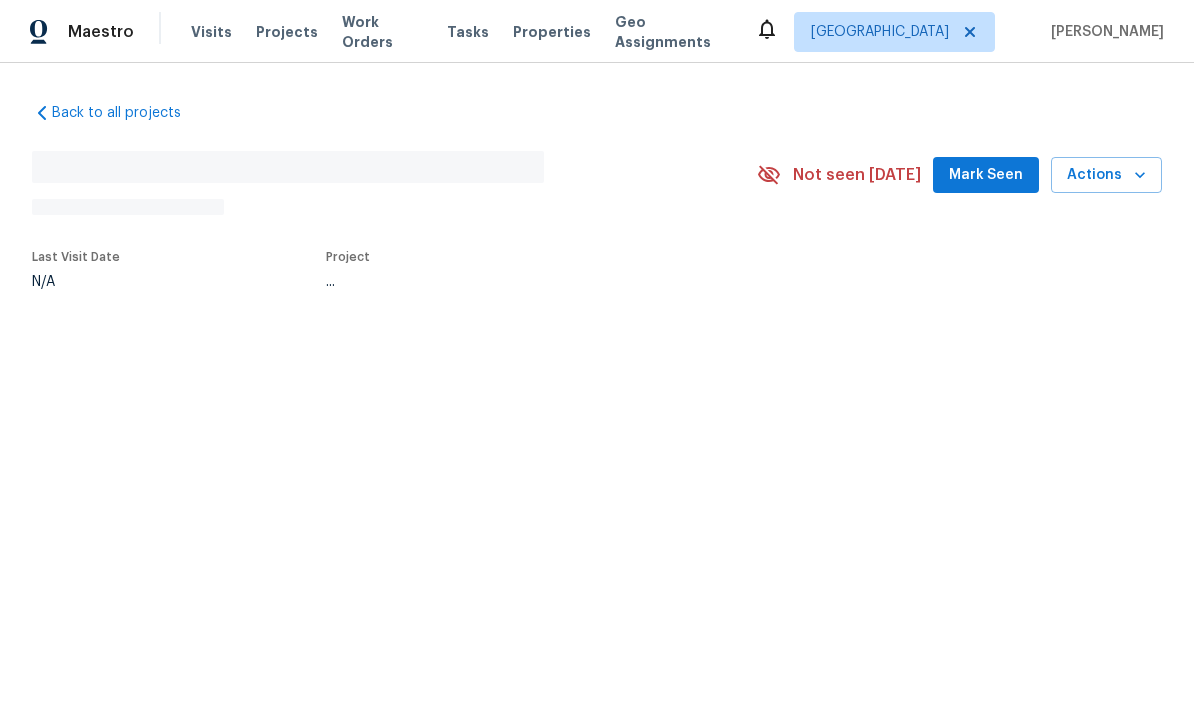 scroll, scrollTop: 0, scrollLeft: 0, axis: both 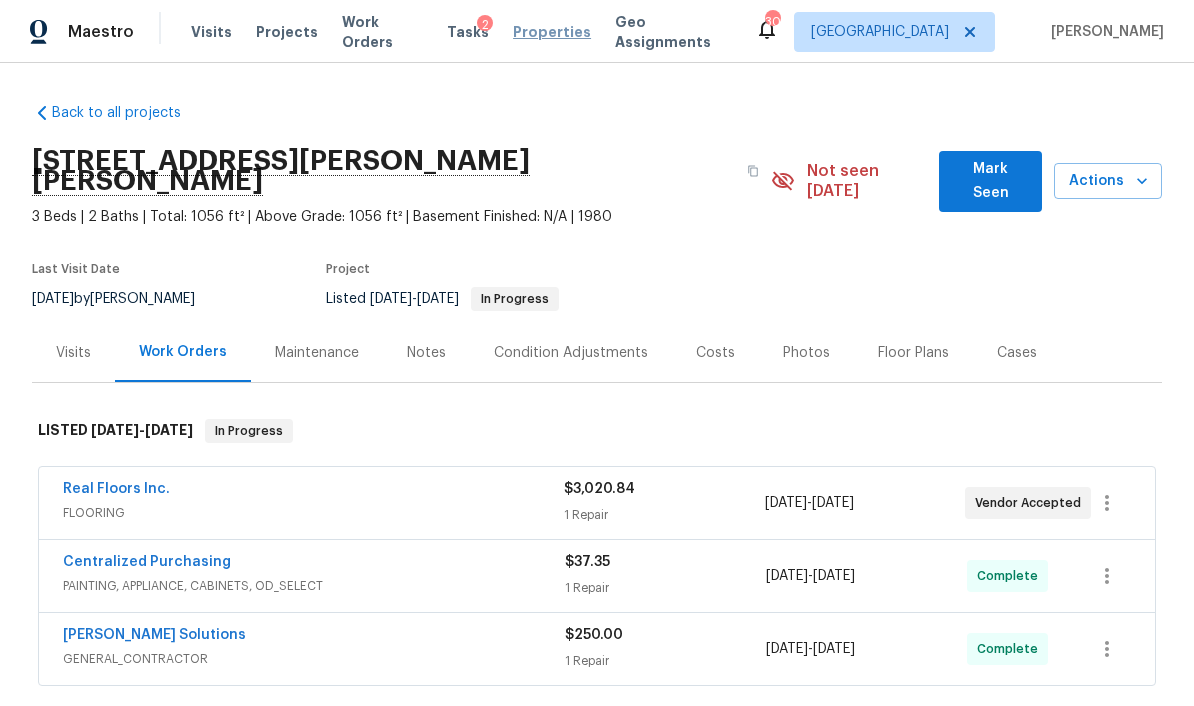 click on "Properties" at bounding box center (552, 32) 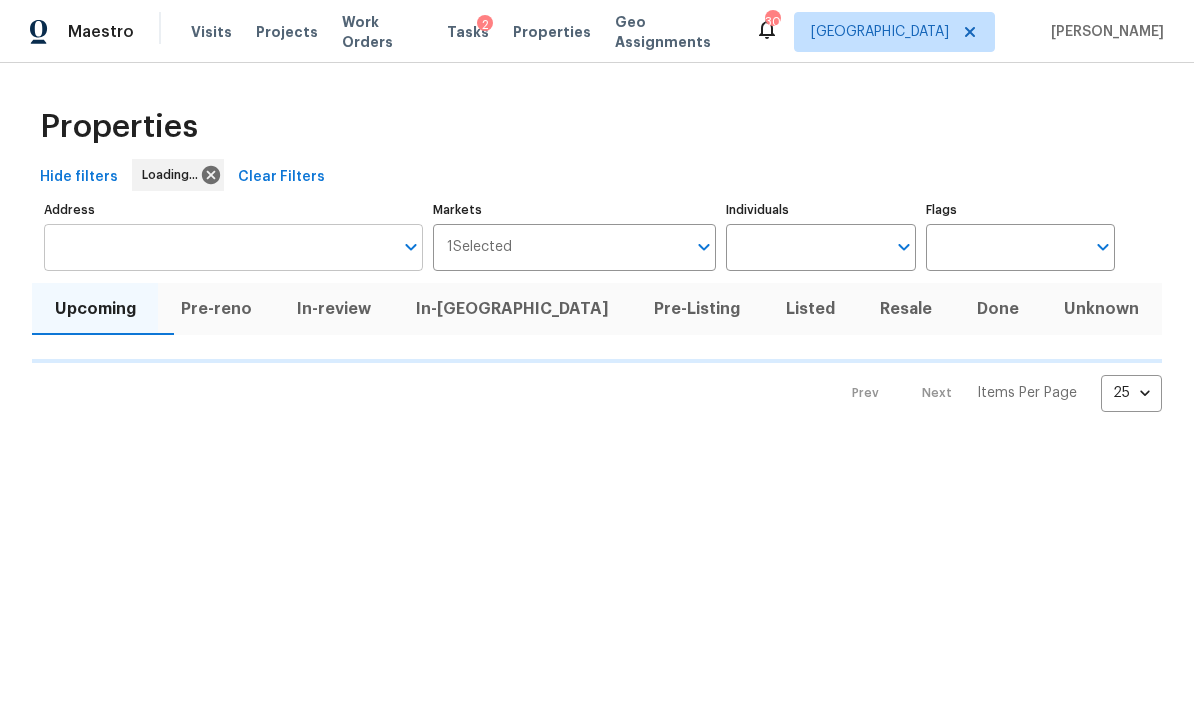 click on "Address" at bounding box center (218, 247) 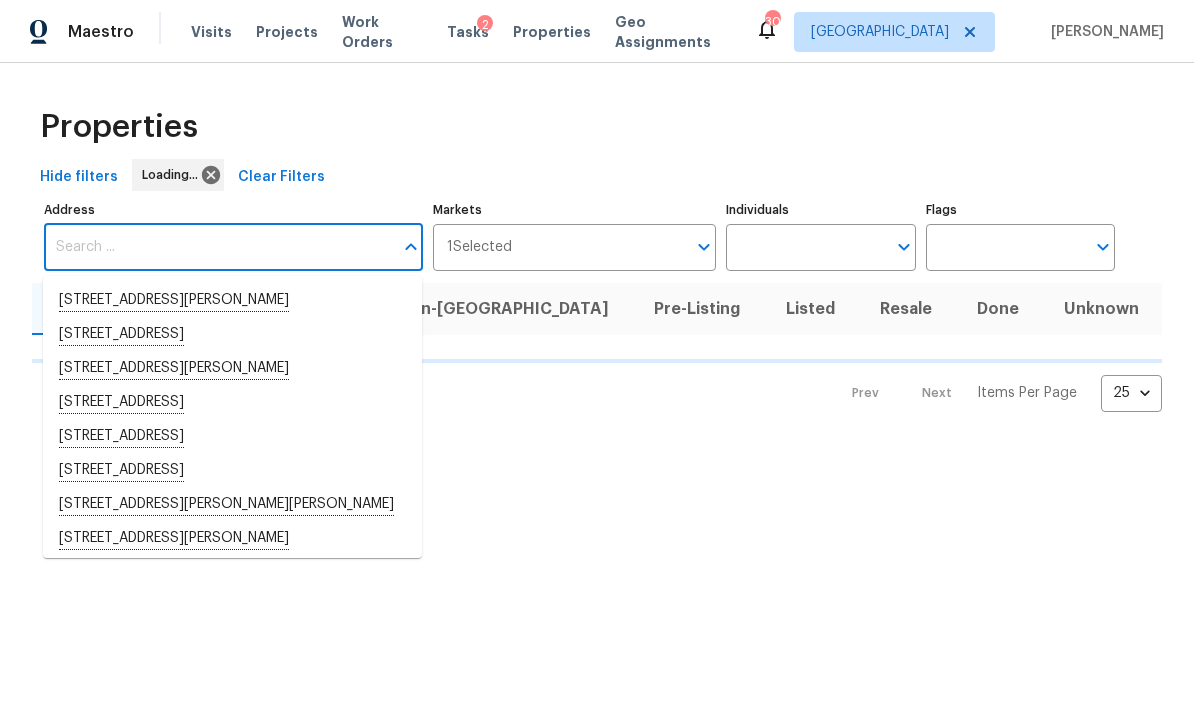 click on "Address" at bounding box center [218, 247] 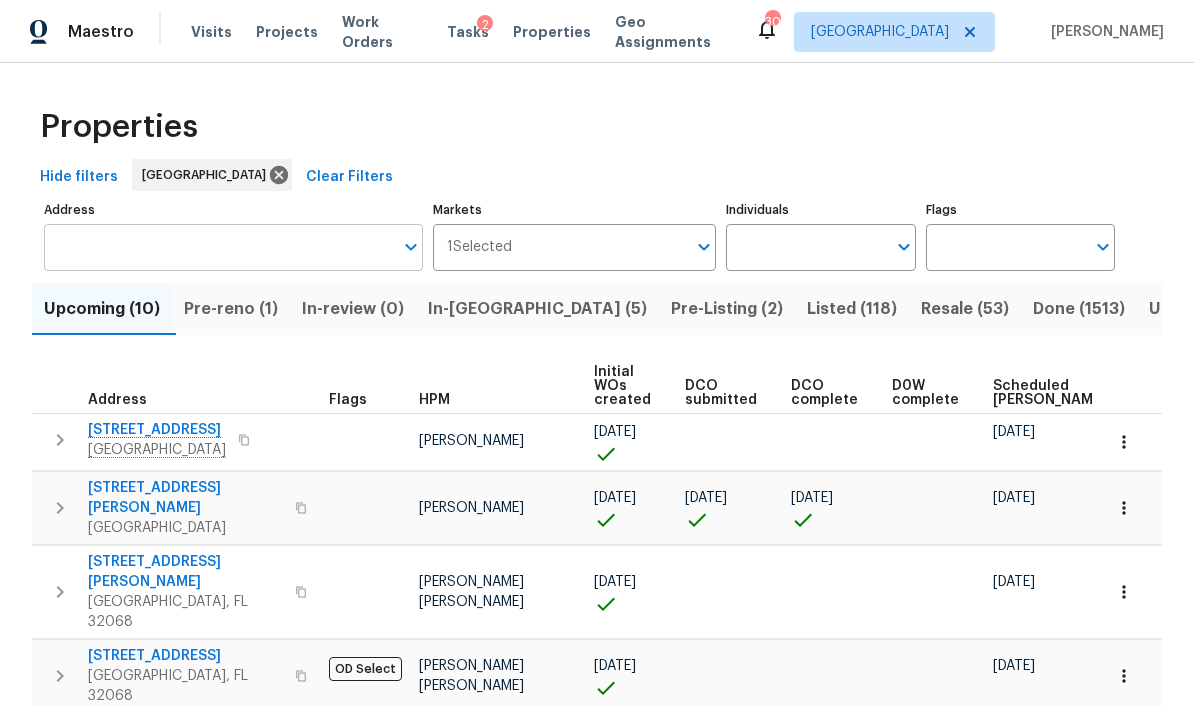click on "Address" at bounding box center [218, 247] 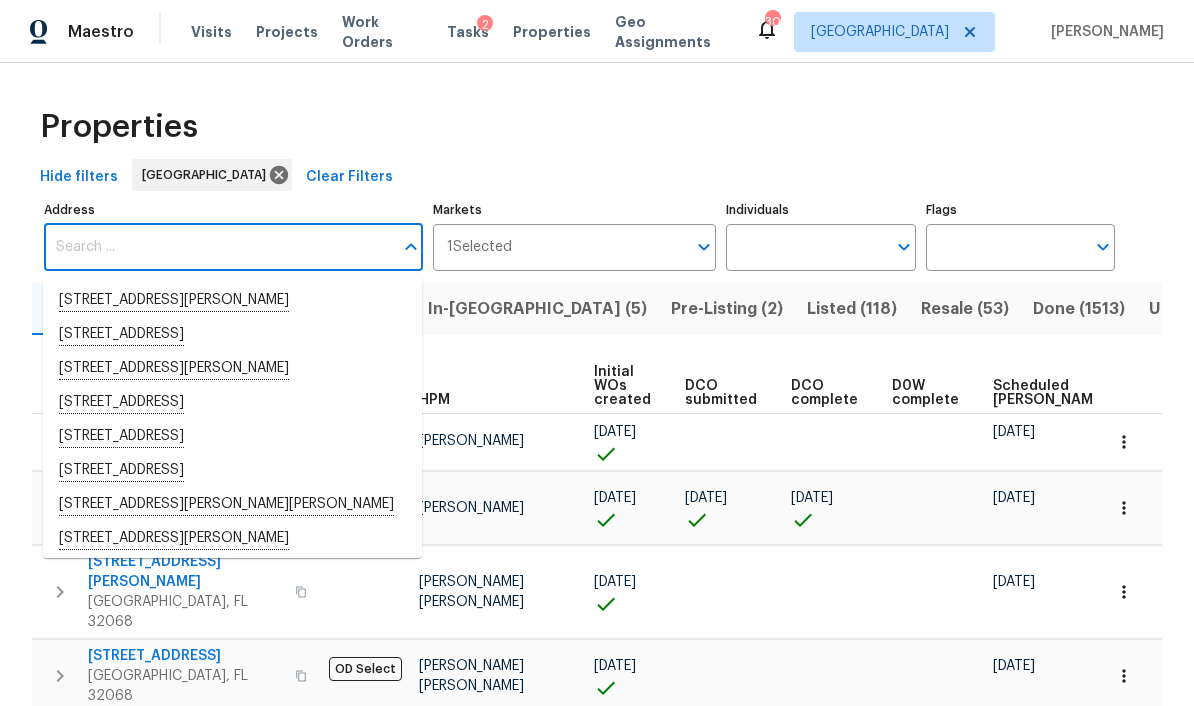 click on "Address" at bounding box center [218, 247] 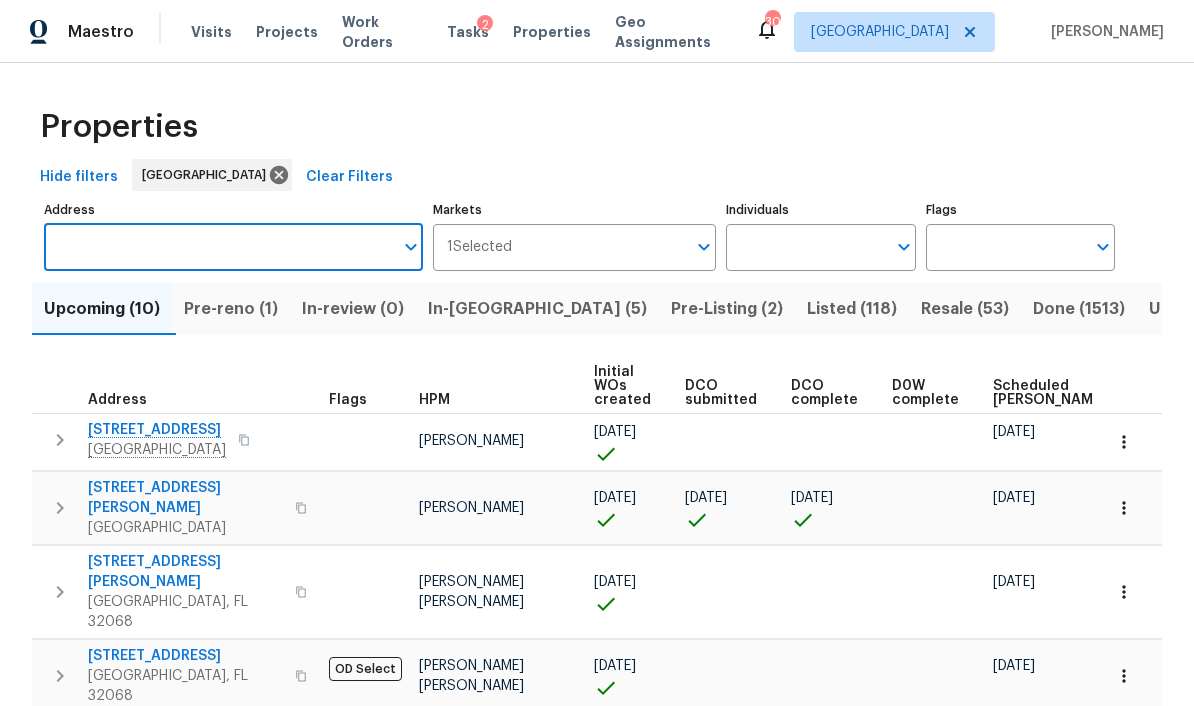 paste on "1800 Park Ave Apt 339, Orange Park, FL 32073" 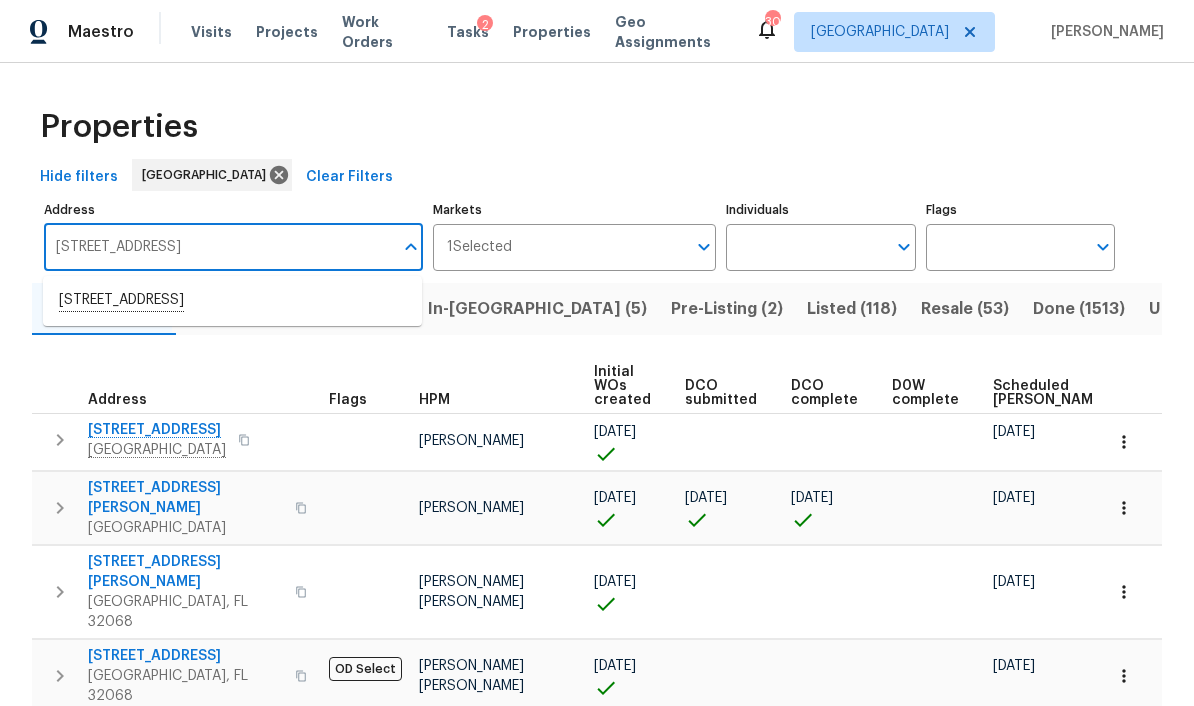 click on "1800 Park Ave Apt 339 Orange Park FL 32073" at bounding box center (232, 301) 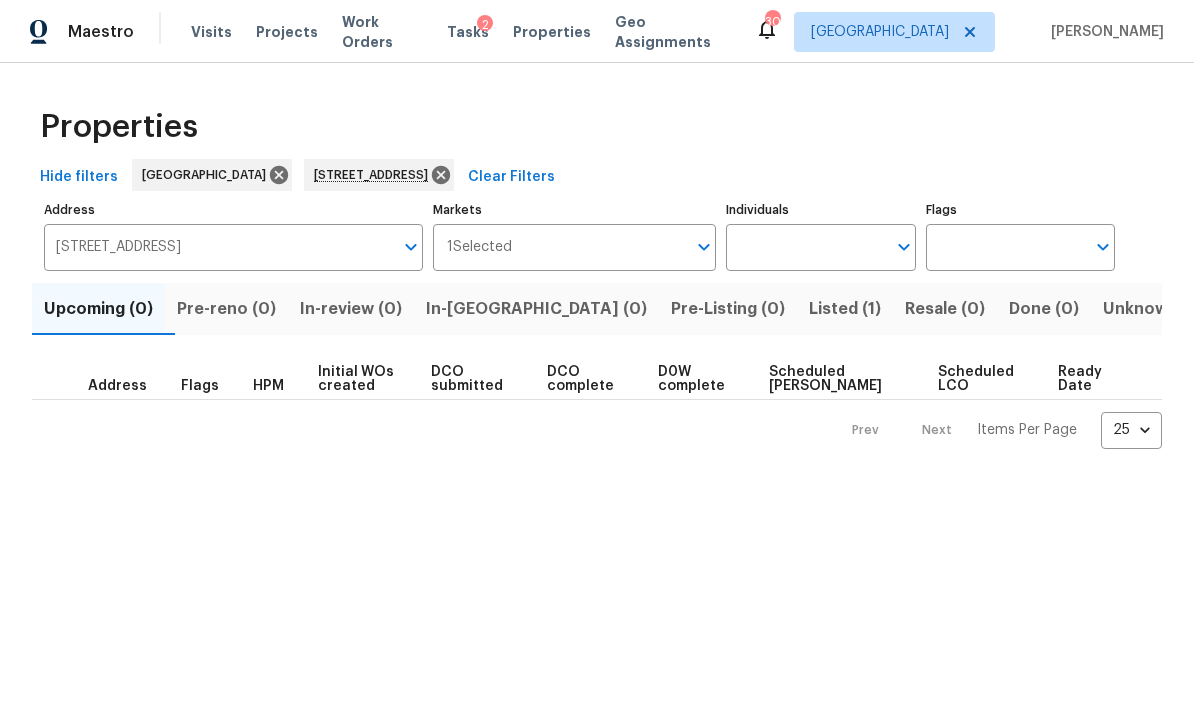 click on "Listed (1)" at bounding box center [845, 309] 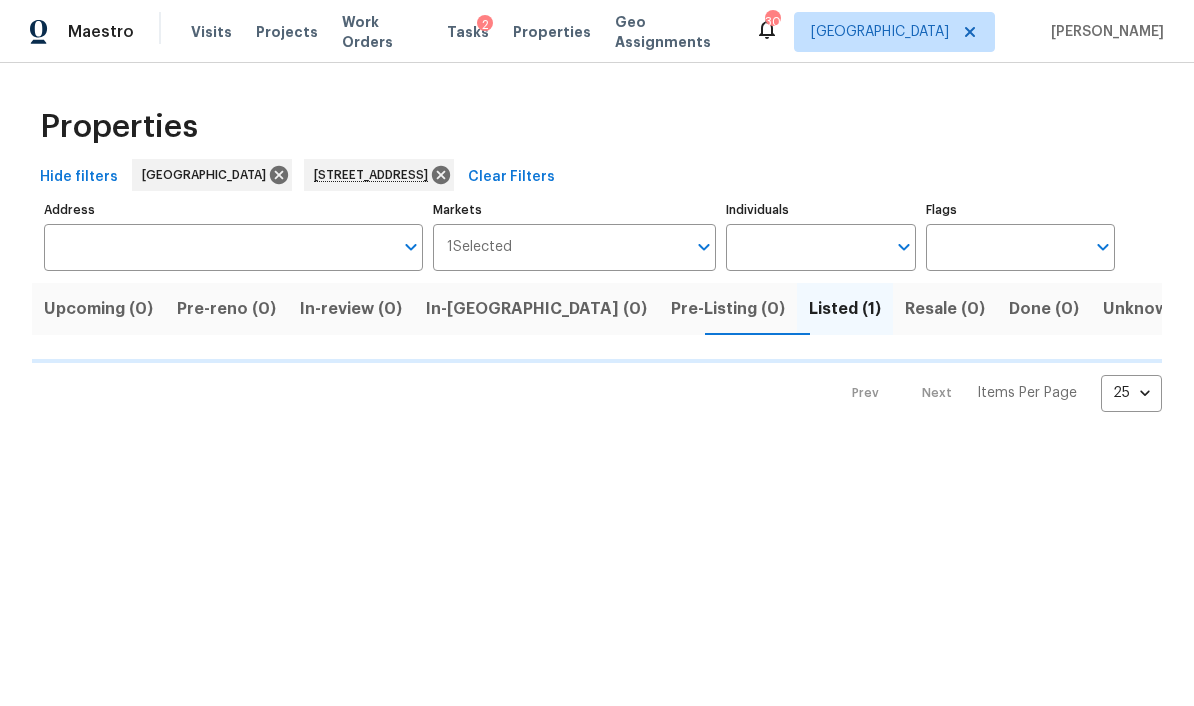 type on "1800 Park Ave Apt 339 Orange Park FL 32073" 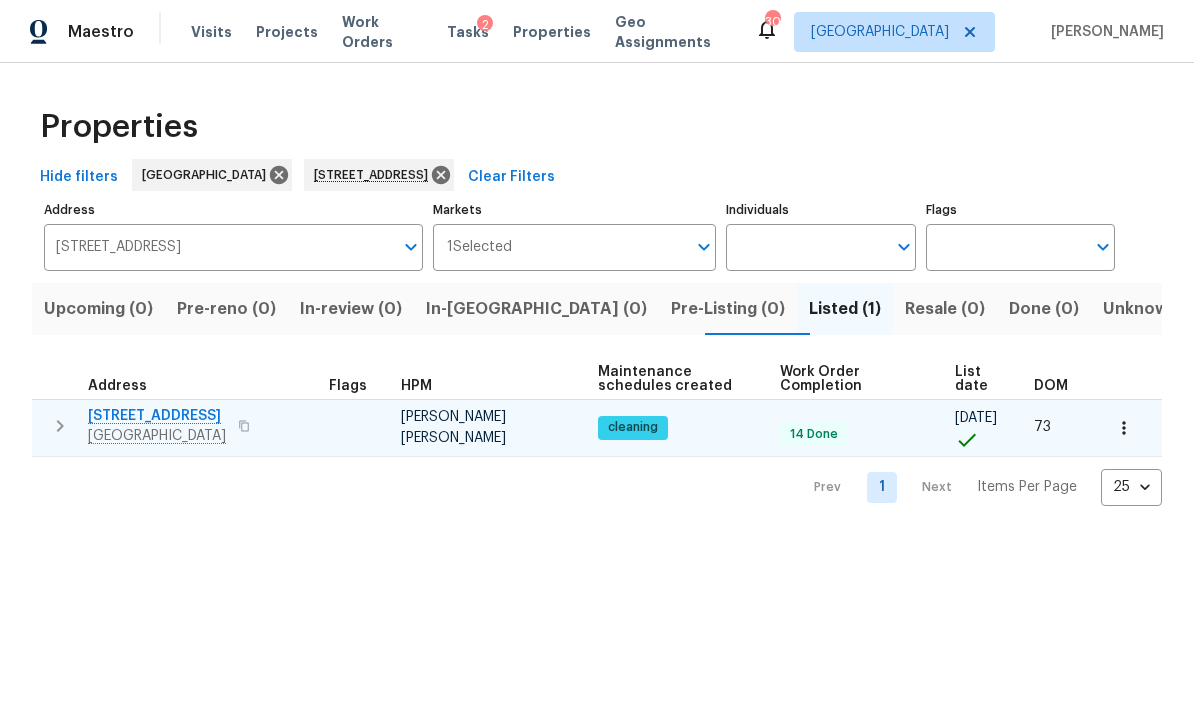 click at bounding box center [60, 426] 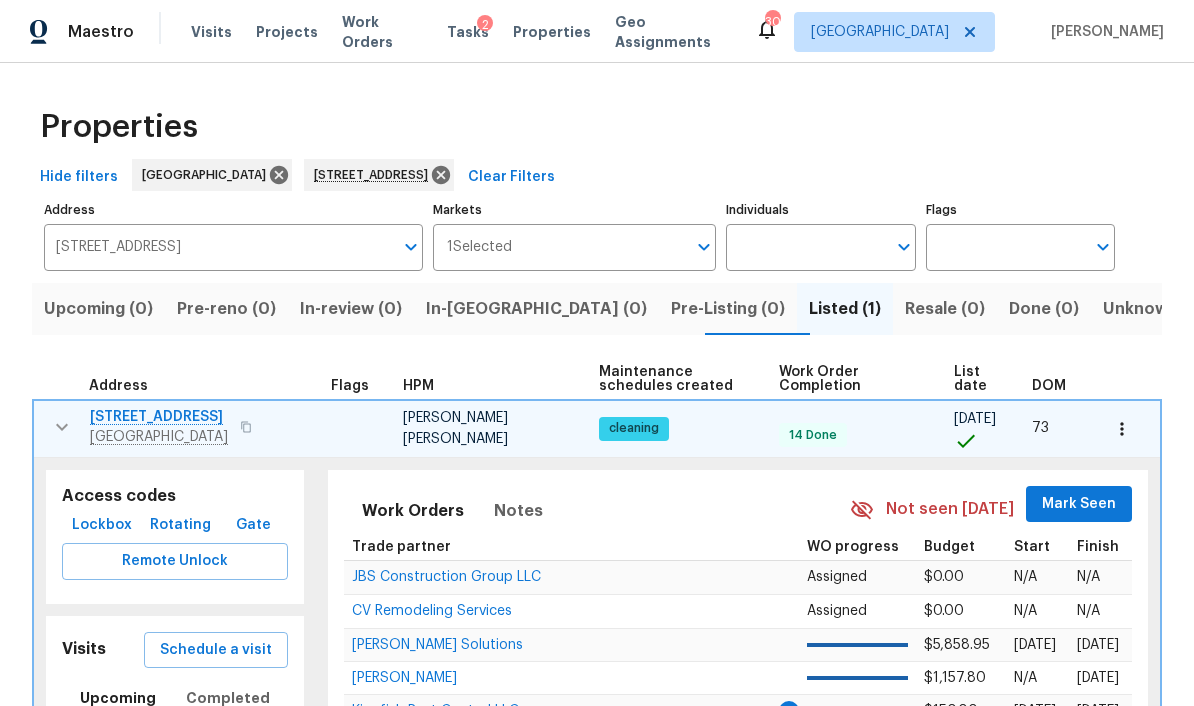 click on "Lockbox" at bounding box center [102, 525] 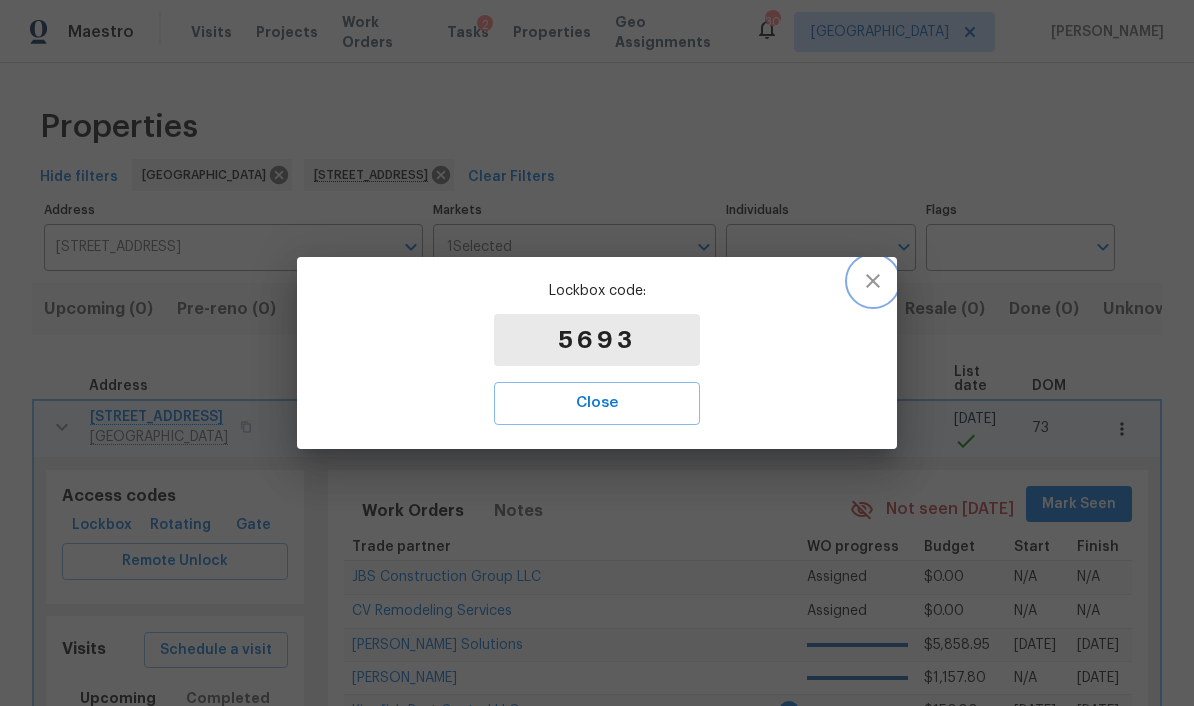 click at bounding box center [873, 281] 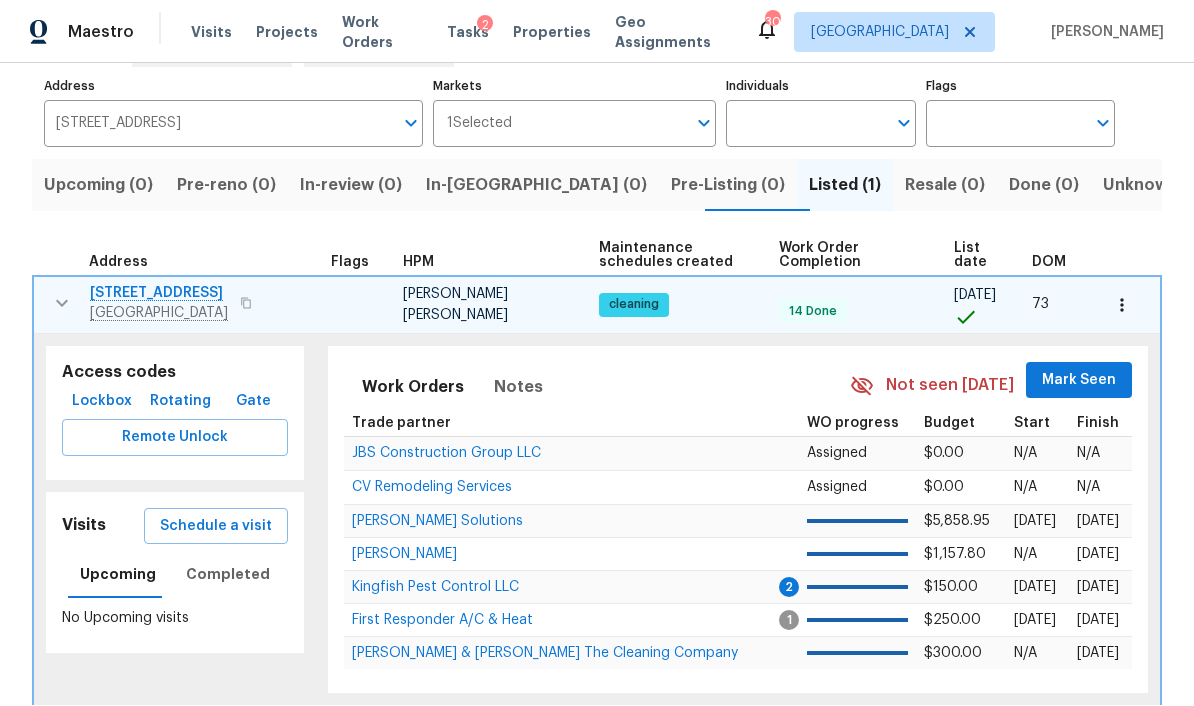 scroll, scrollTop: 123, scrollLeft: 0, axis: vertical 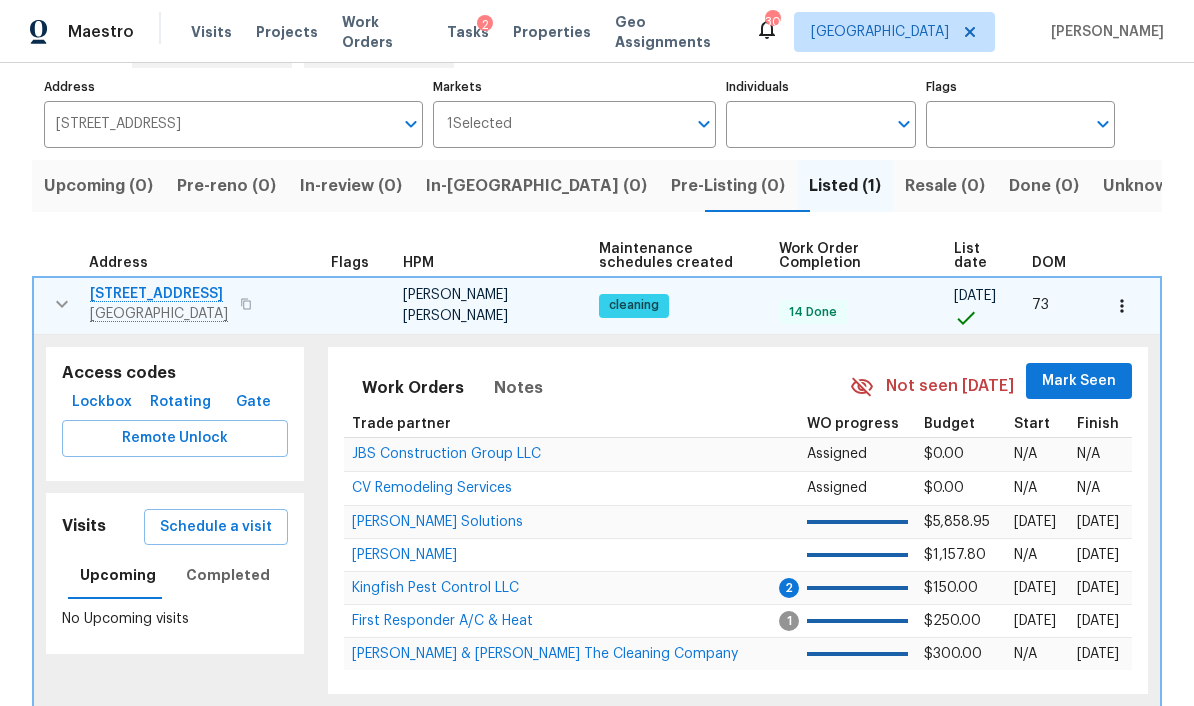 click on "1800 Park Ave Apt 339" at bounding box center (159, 294) 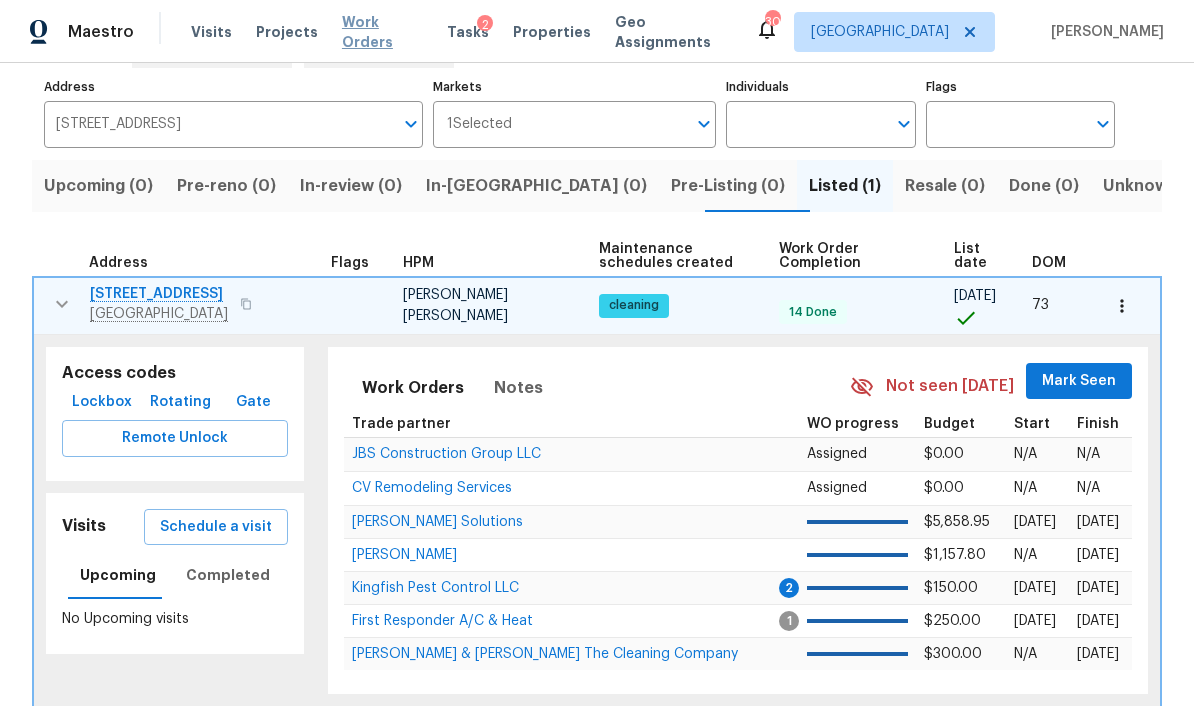 click on "Work Orders" at bounding box center [382, 32] 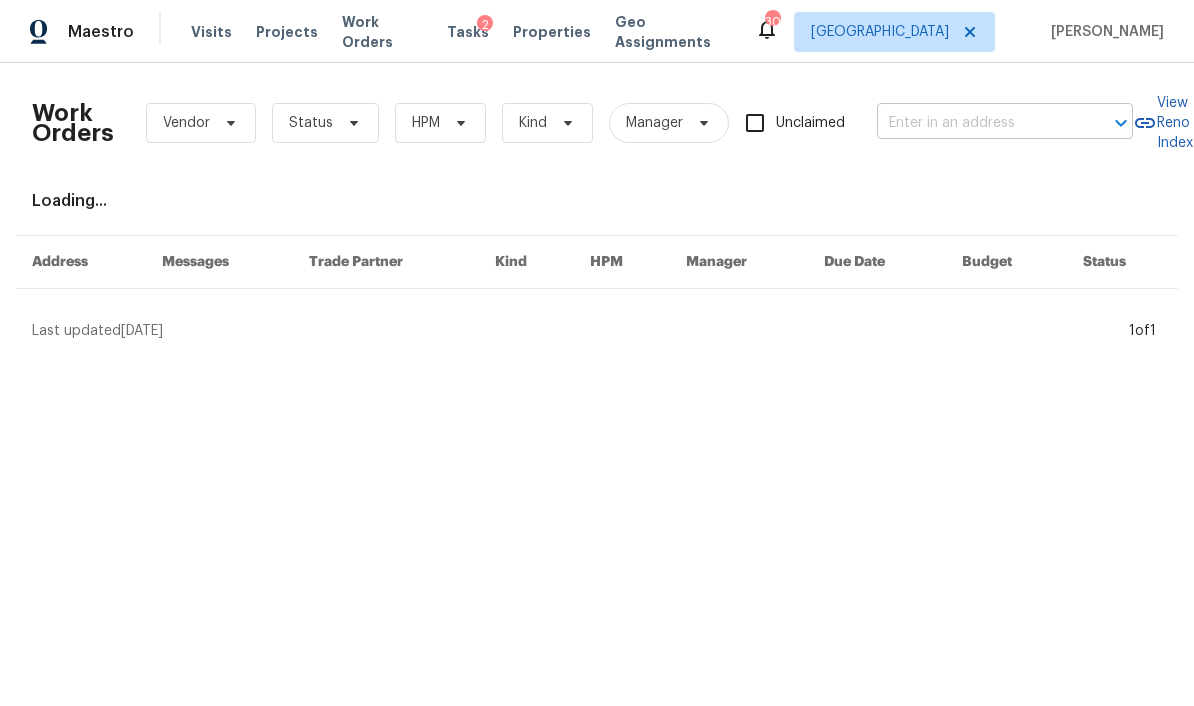 click at bounding box center (977, 123) 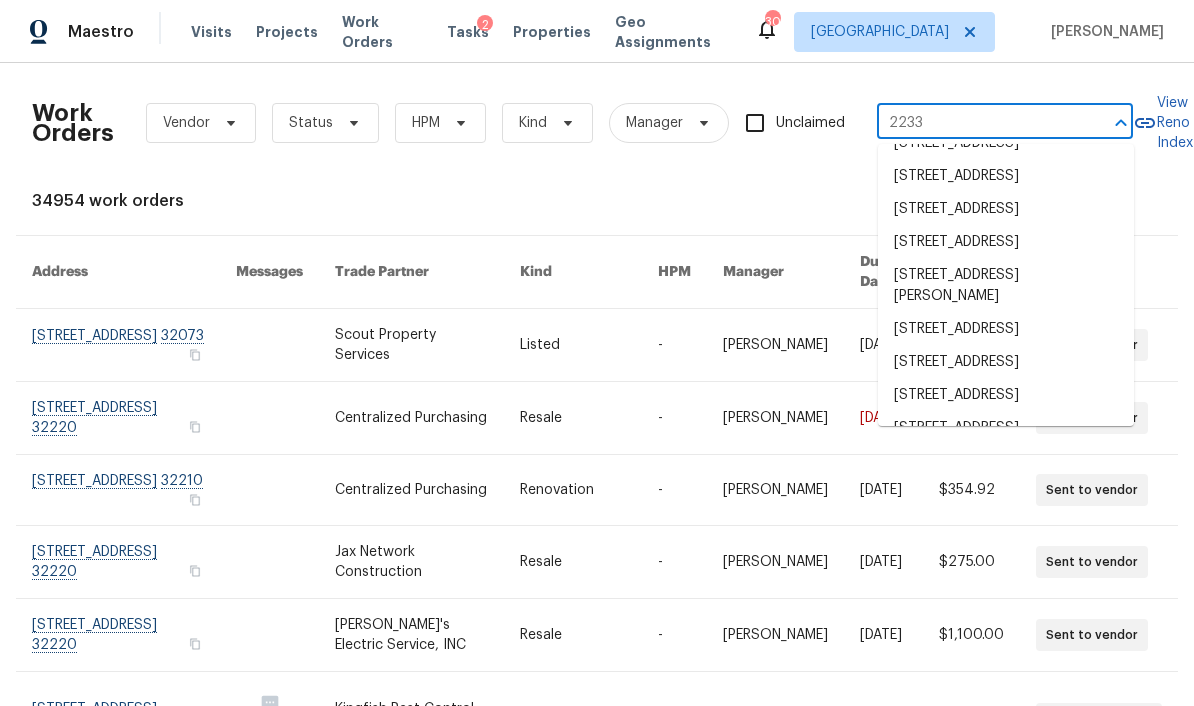 scroll, scrollTop: 790, scrollLeft: 0, axis: vertical 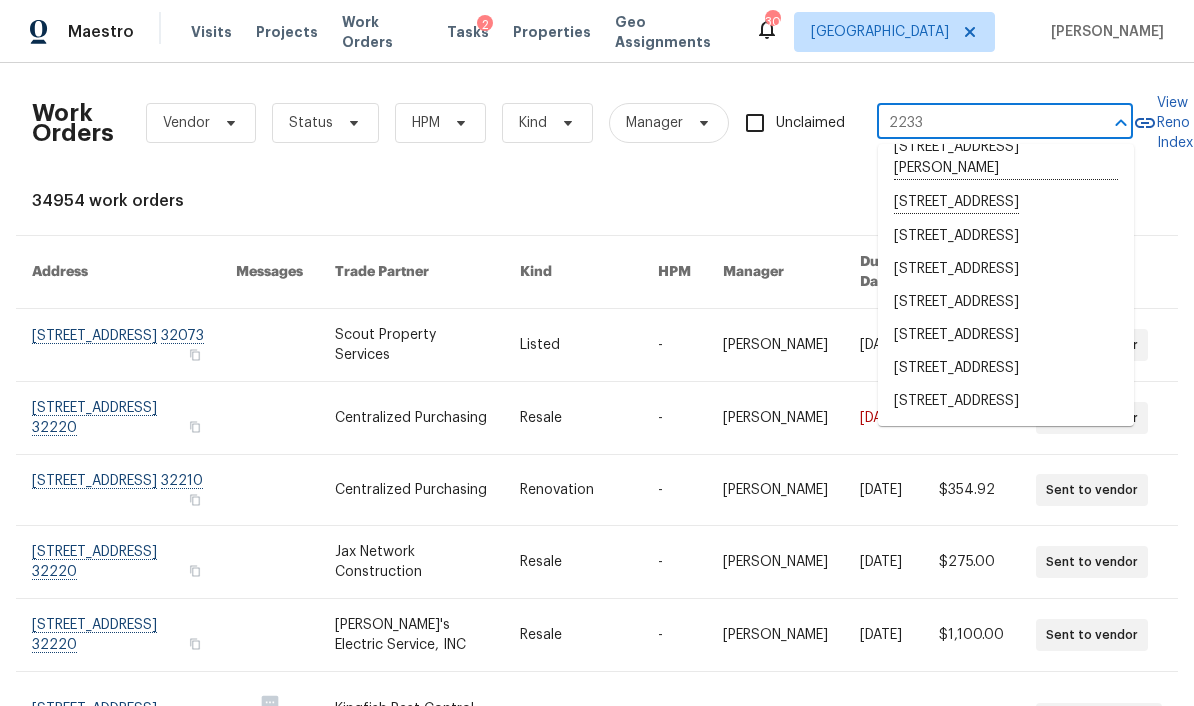 click on "2233" at bounding box center [977, 123] 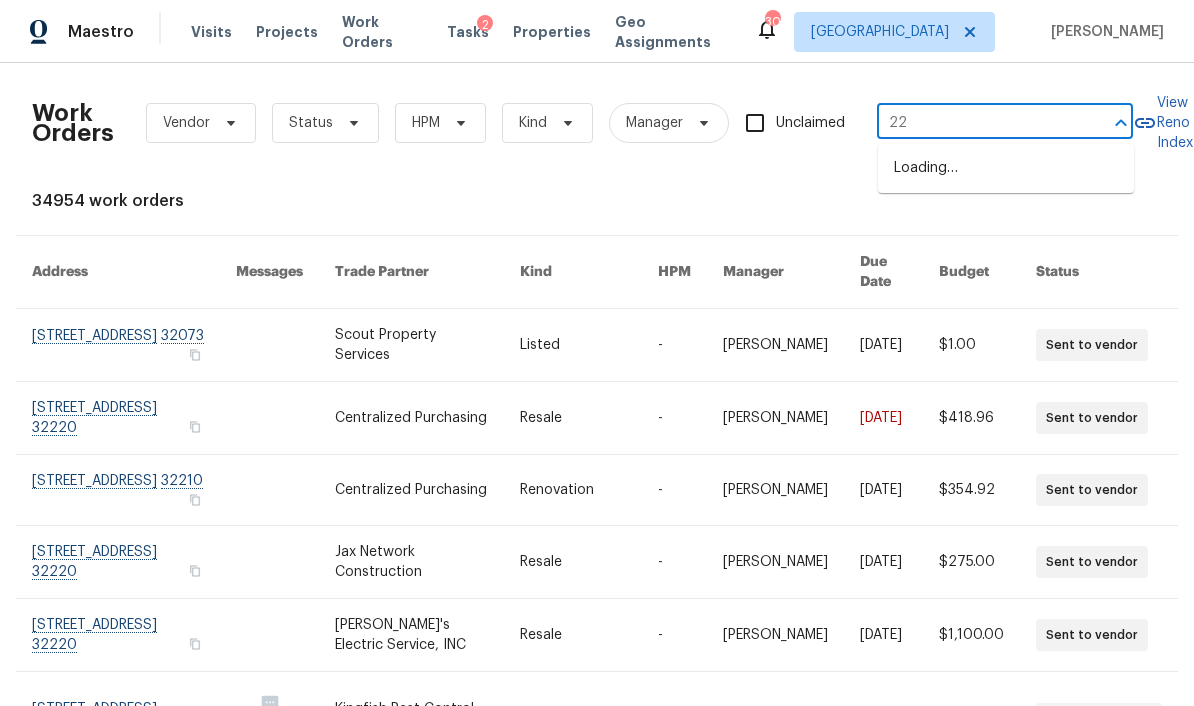 type on "2" 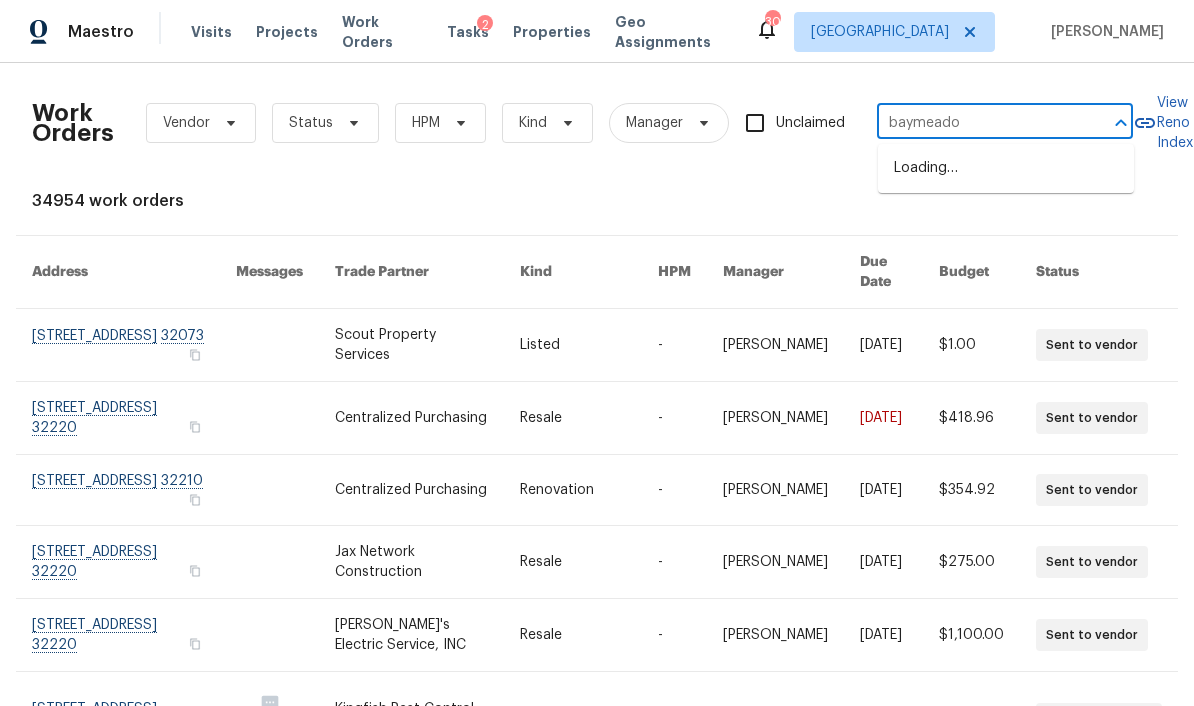 type on "baymeadow" 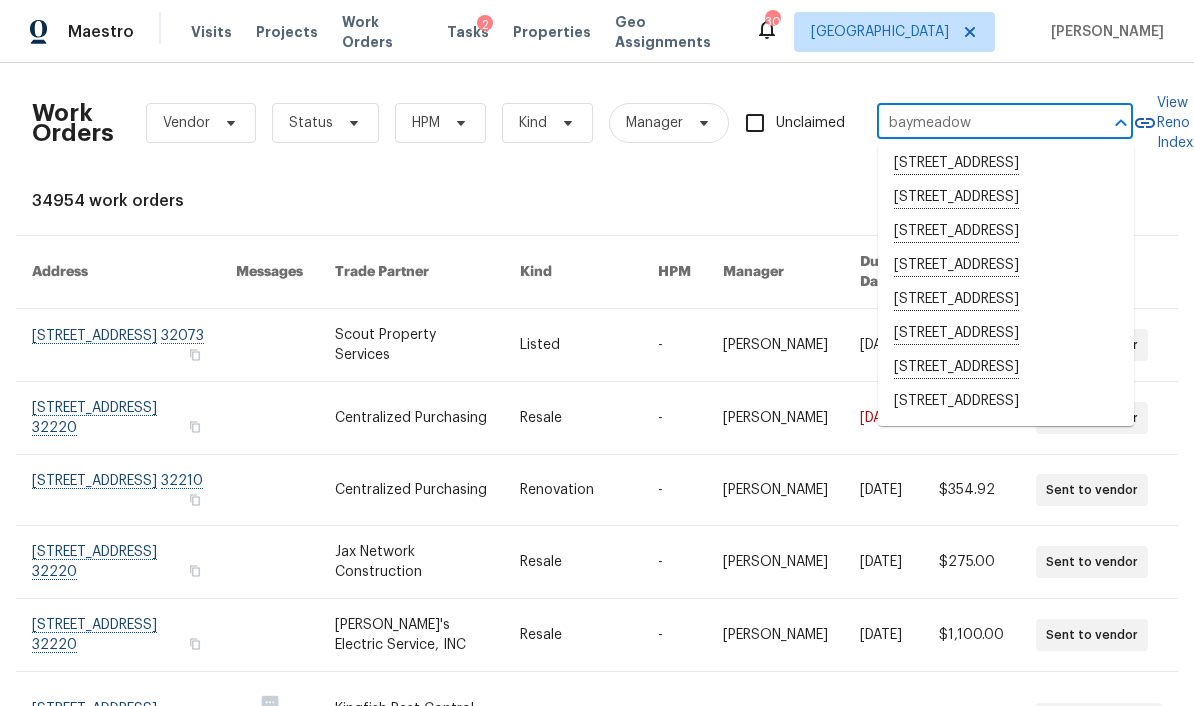 scroll, scrollTop: 543, scrollLeft: 0, axis: vertical 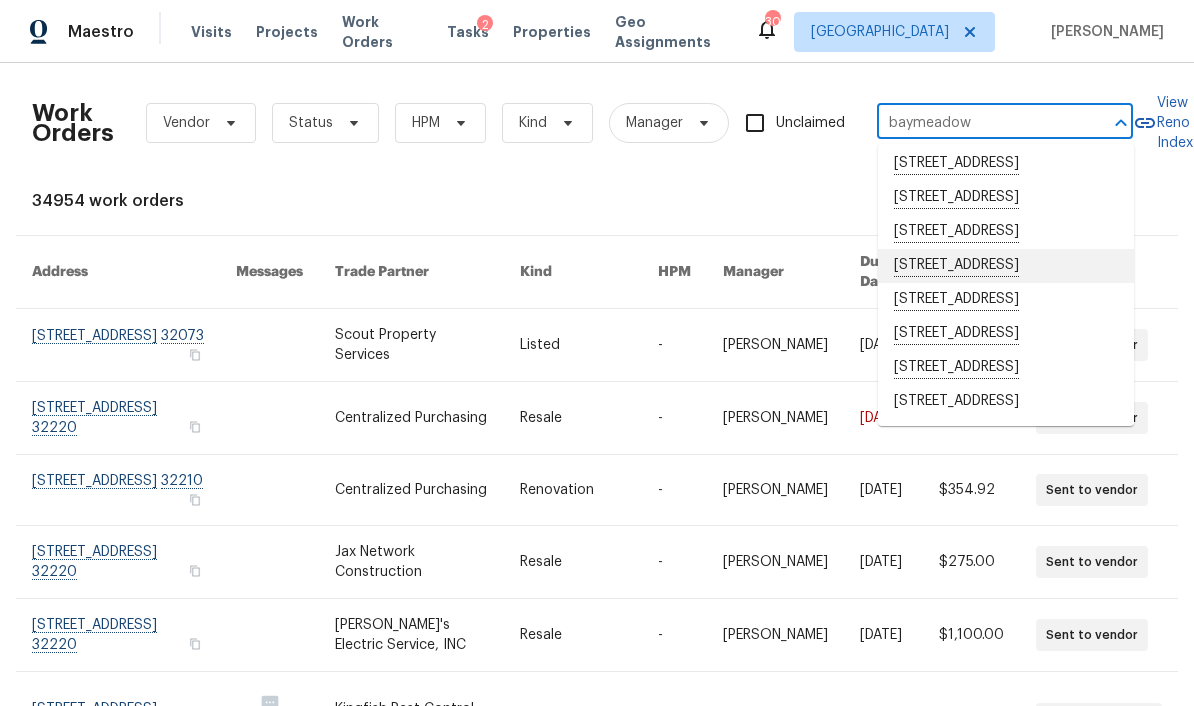 click on "7620 Baymeadows Cir W Apt 2233, Jacksonville, FL 32256" at bounding box center (1006, 266) 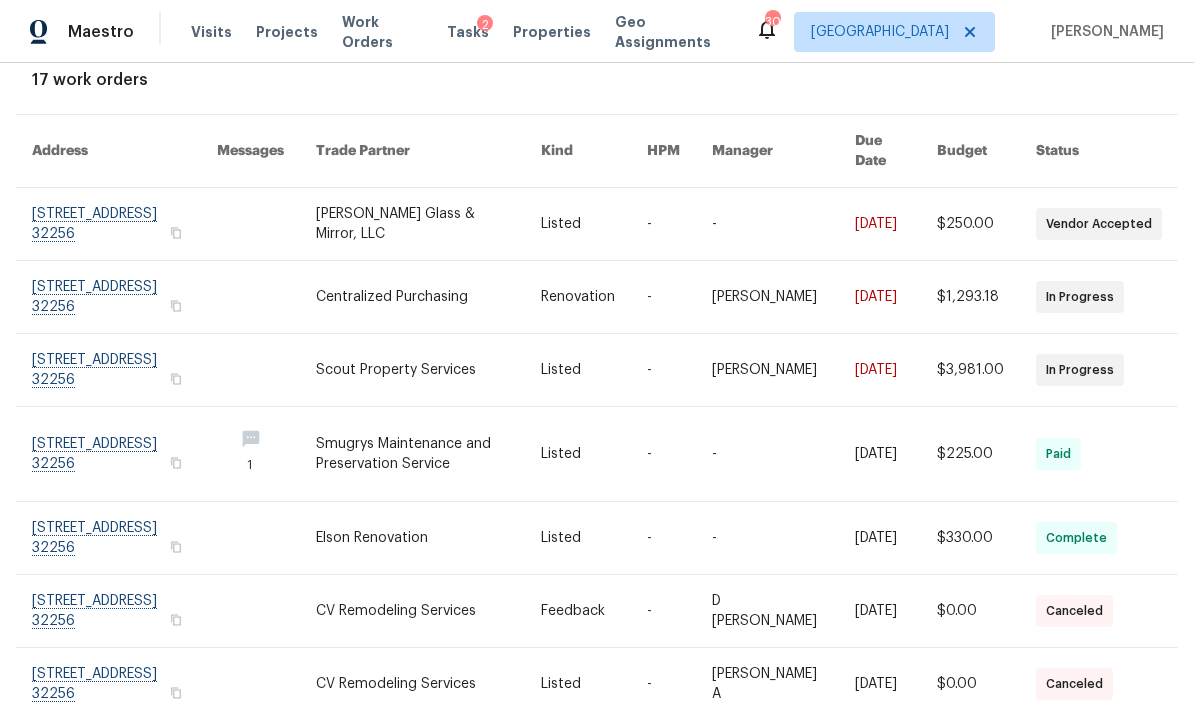 scroll, scrollTop: 121, scrollLeft: 0, axis: vertical 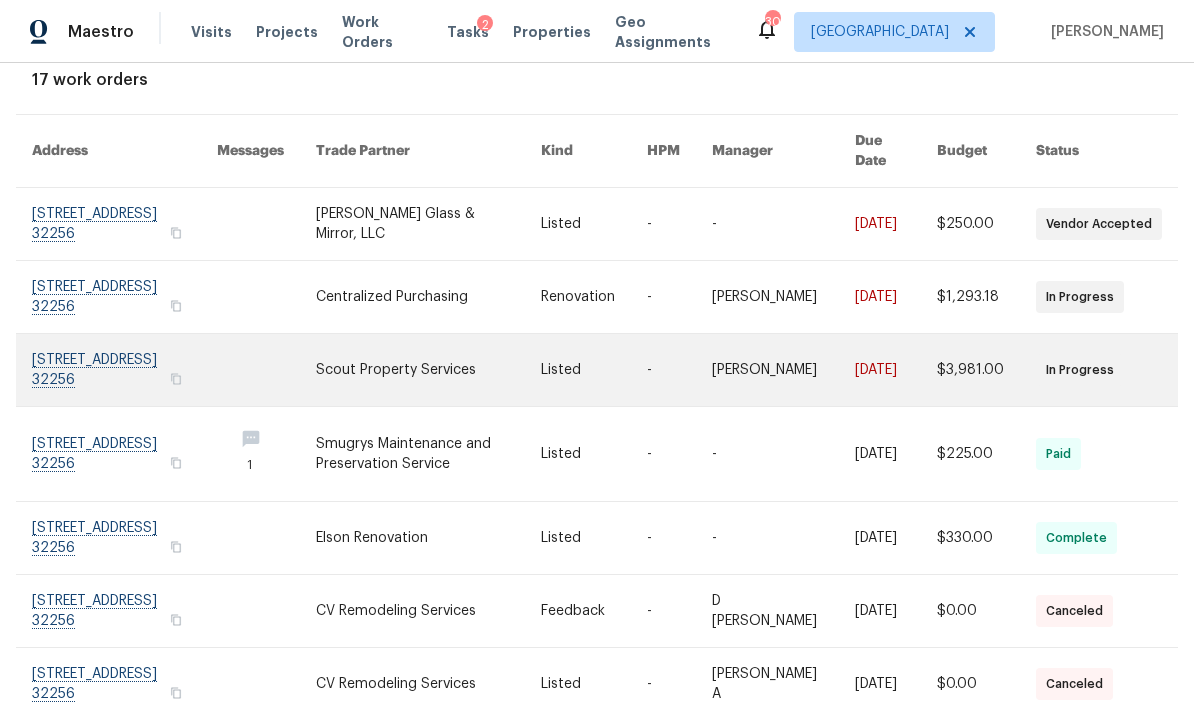 click at bounding box center (124, 370) 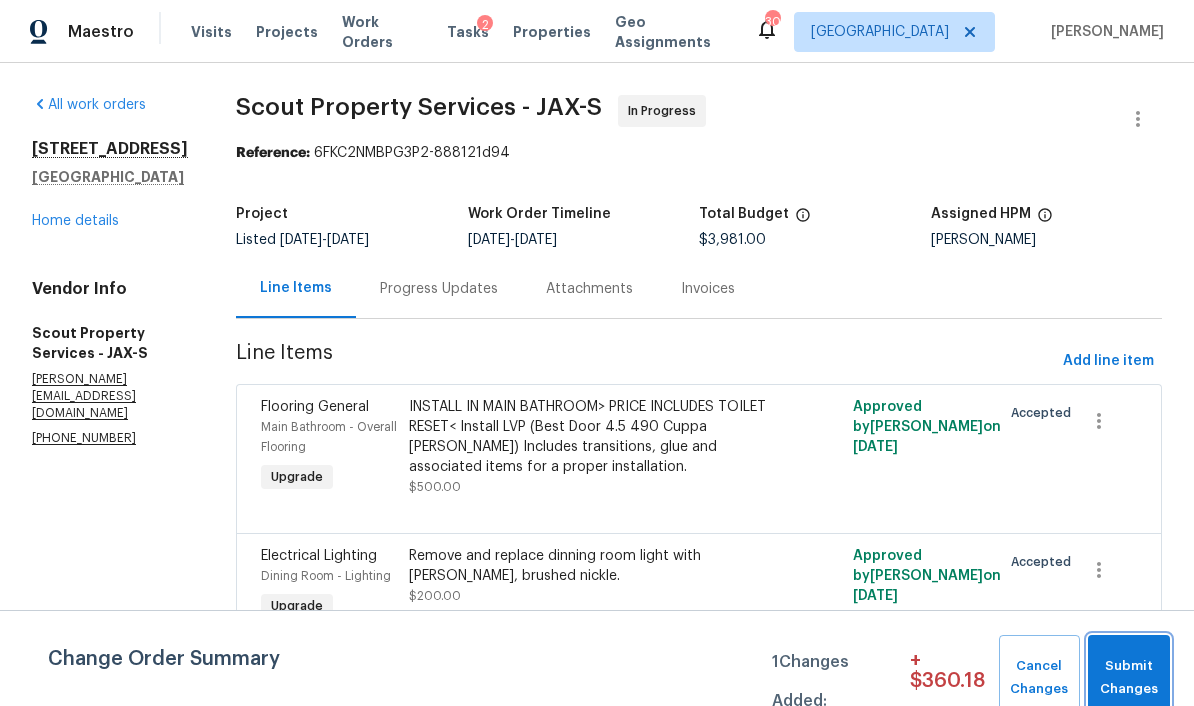 click on "Submit Changes" at bounding box center (1129, 678) 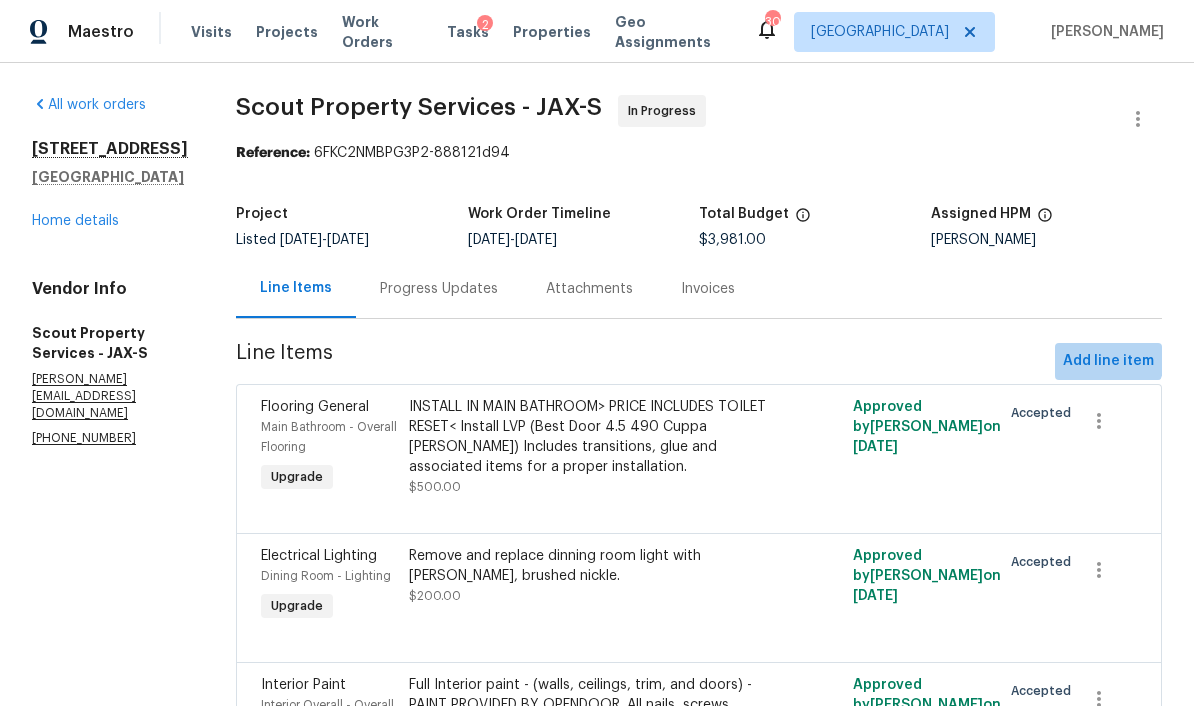 scroll, scrollTop: 0, scrollLeft: 0, axis: both 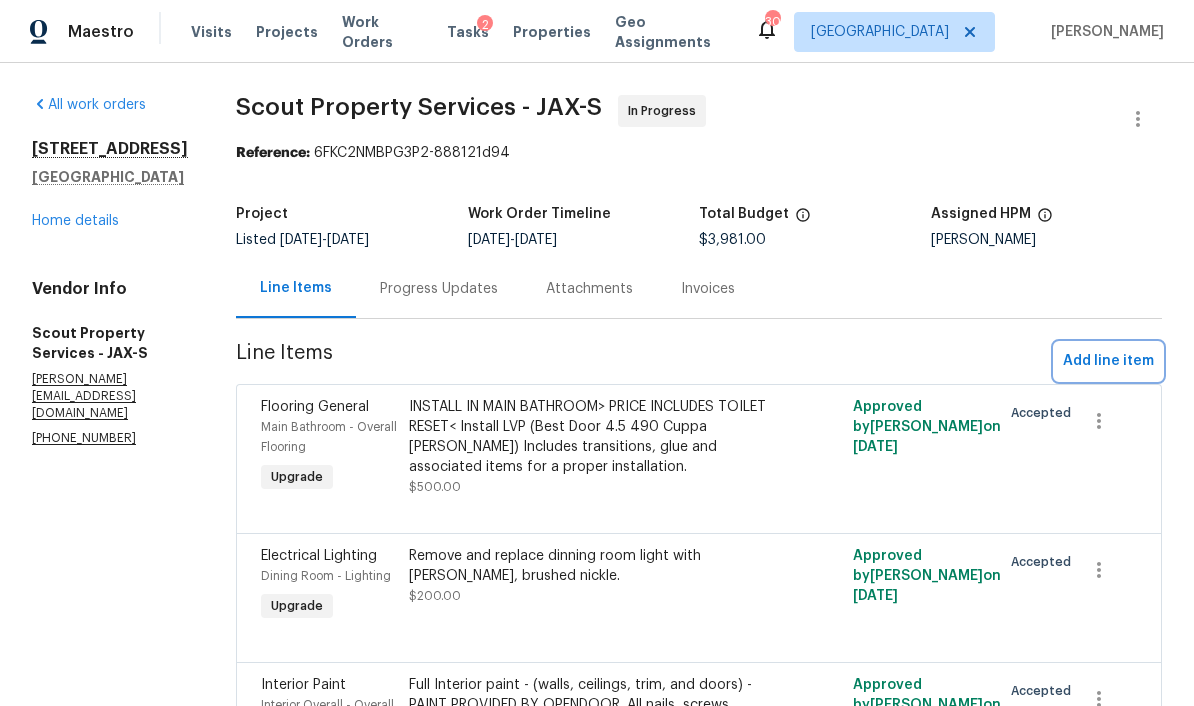 click on "Add line item" at bounding box center (1108, 361) 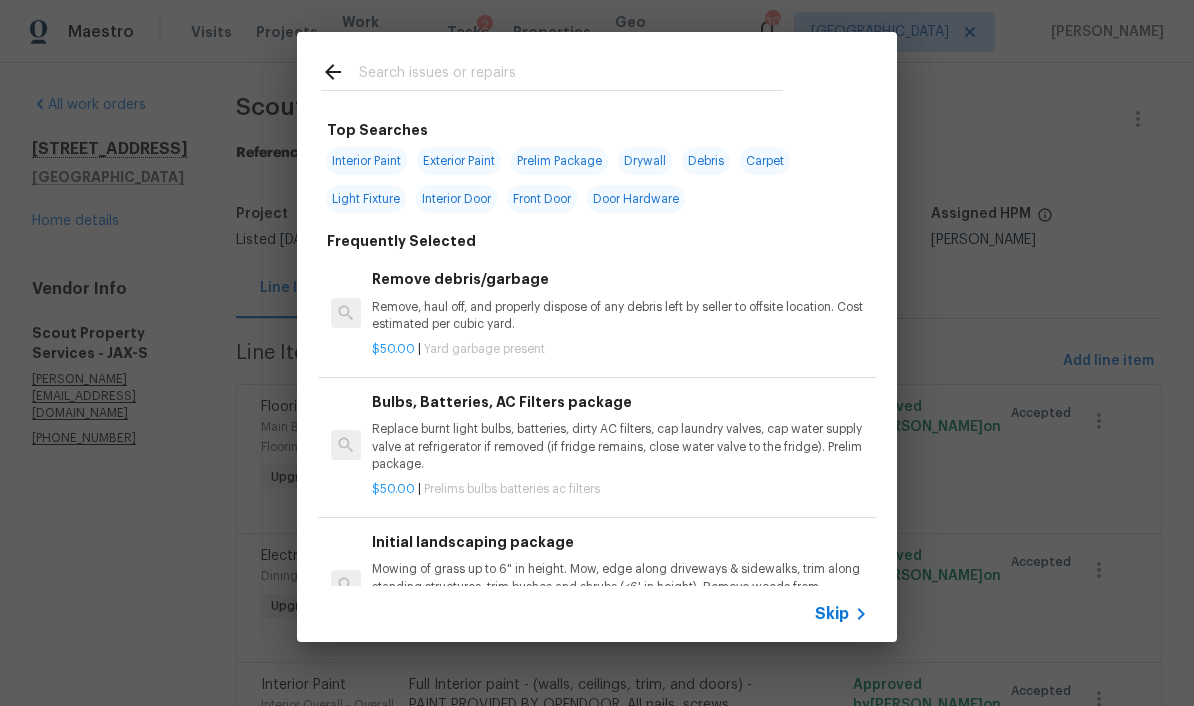 click at bounding box center (571, 75) 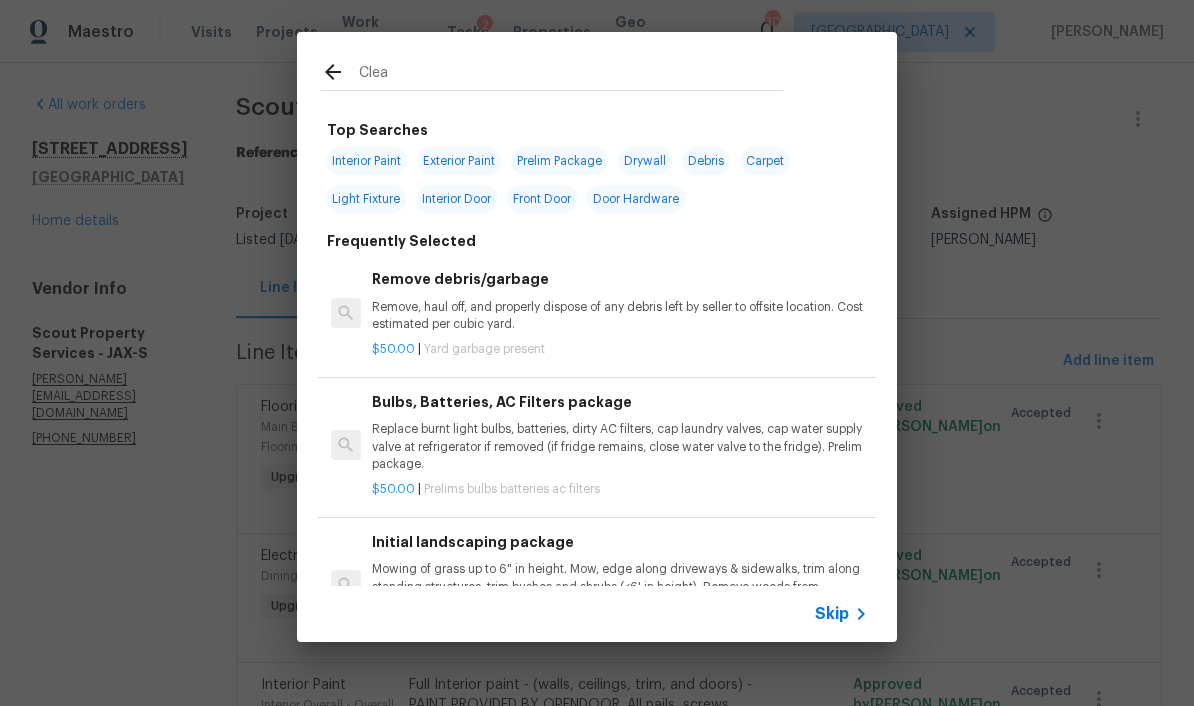 type on "Clean" 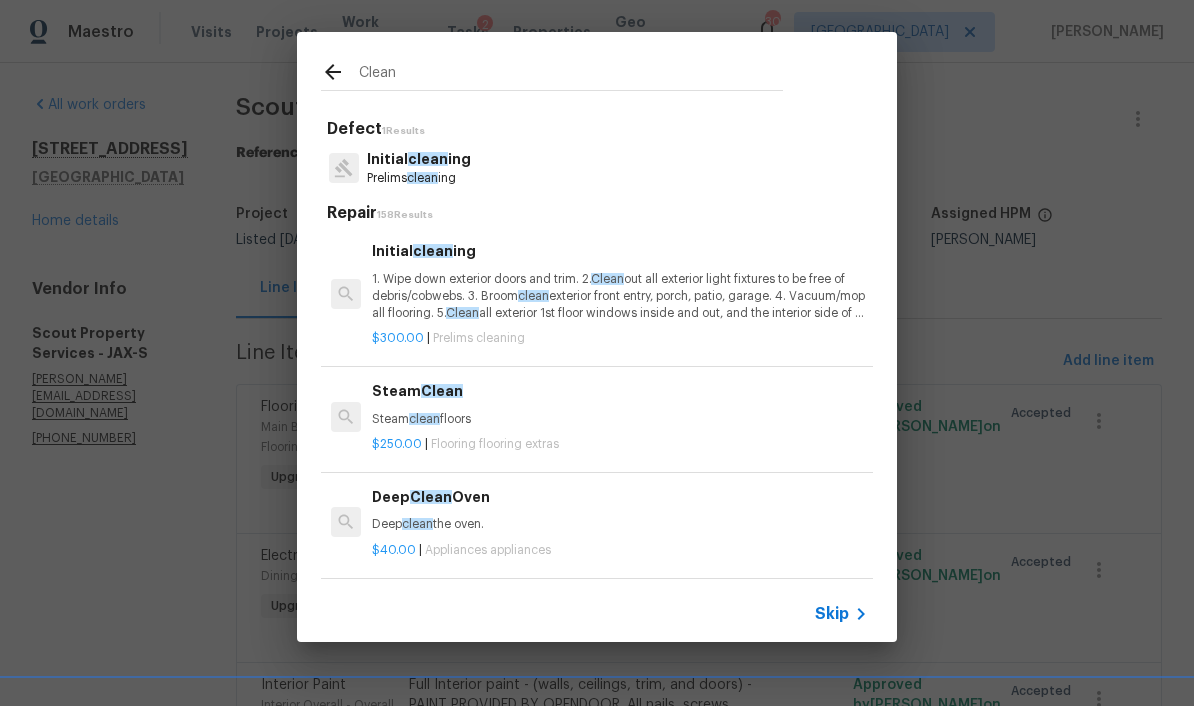 click on "Prelims  clean ing" at bounding box center [419, 178] 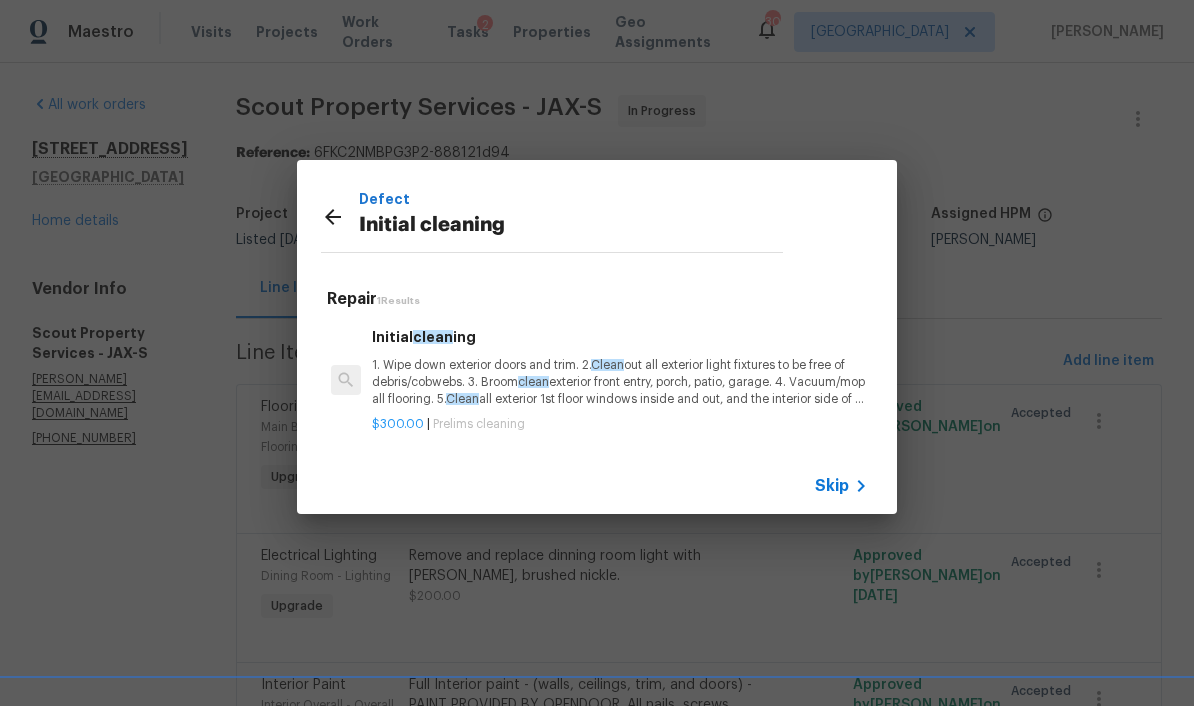 click on "Initial  clean ing" at bounding box center [620, 337] 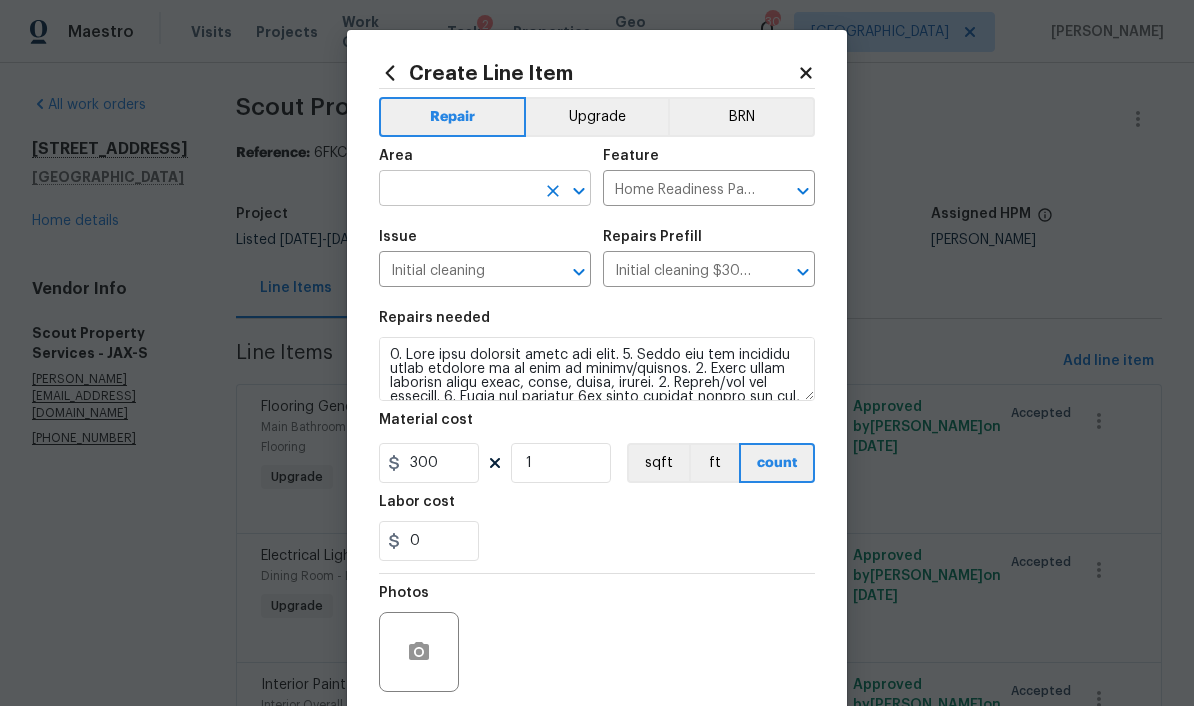 click at bounding box center [457, 190] 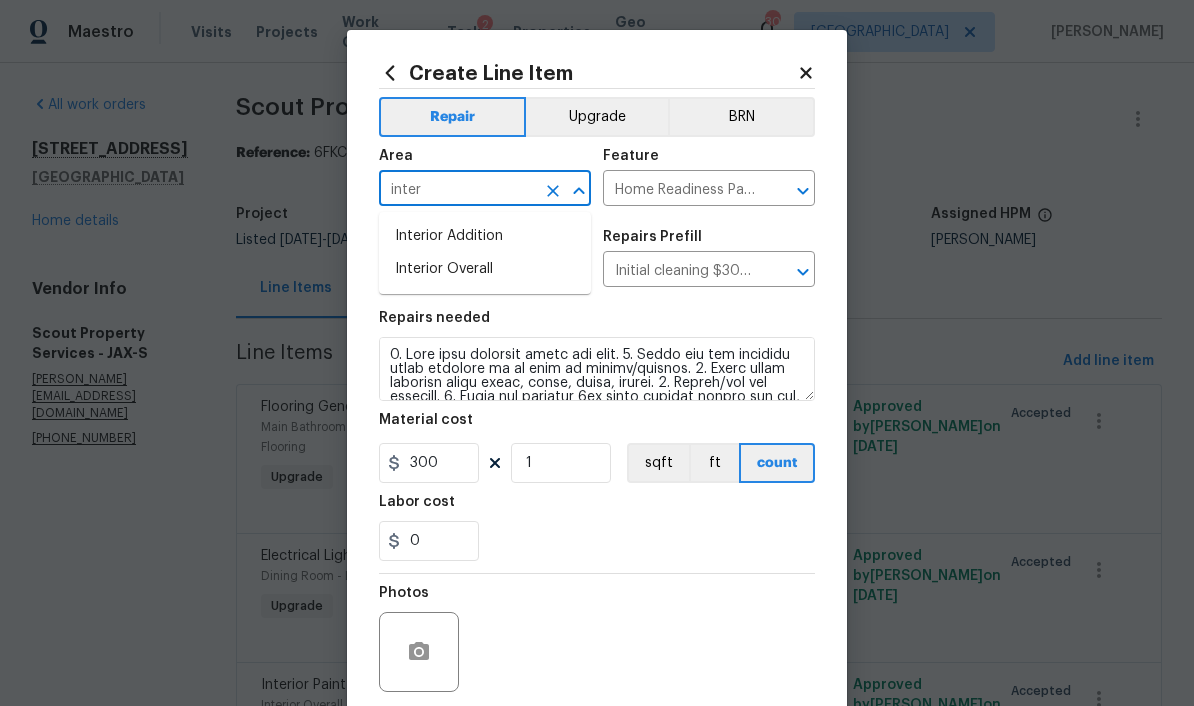 click on "Interior Overall" at bounding box center [485, 269] 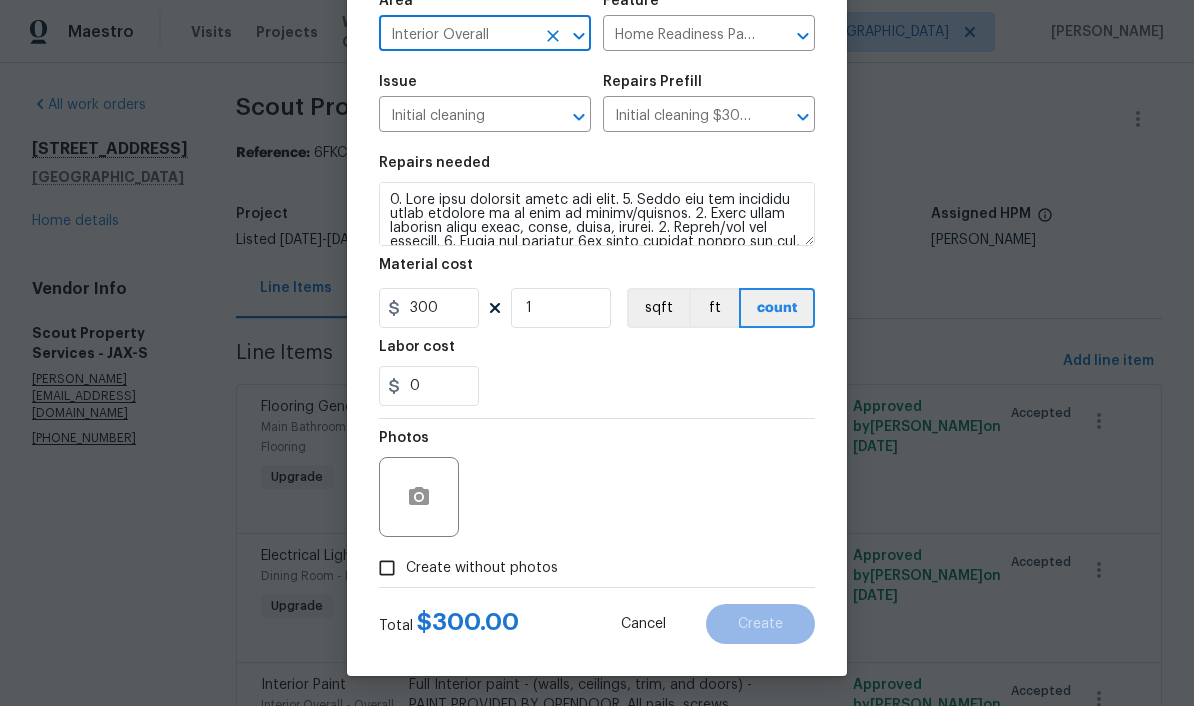 scroll, scrollTop: 159, scrollLeft: 0, axis: vertical 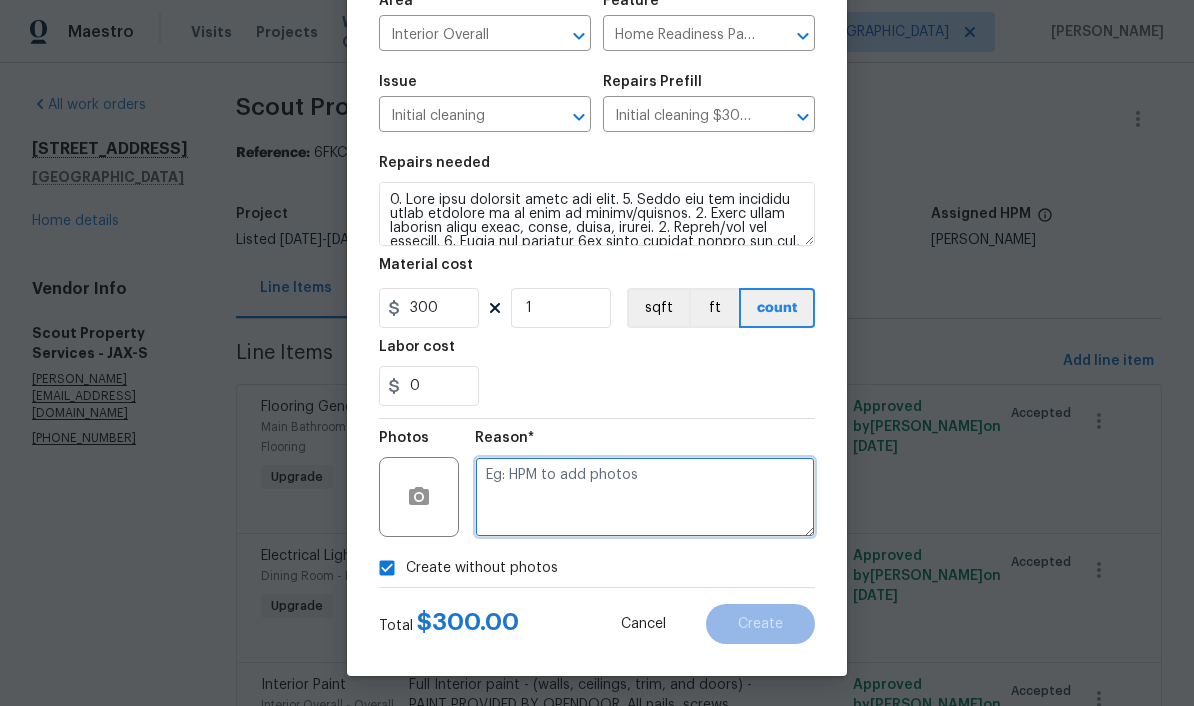 click at bounding box center [645, 497] 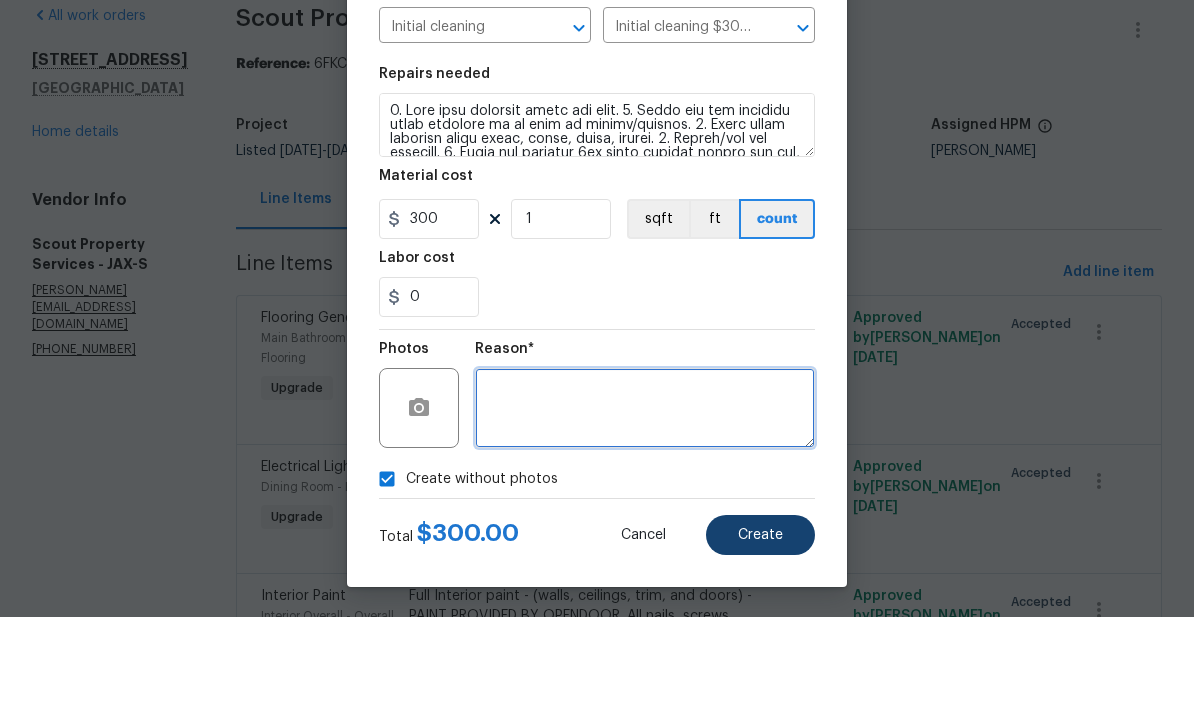type 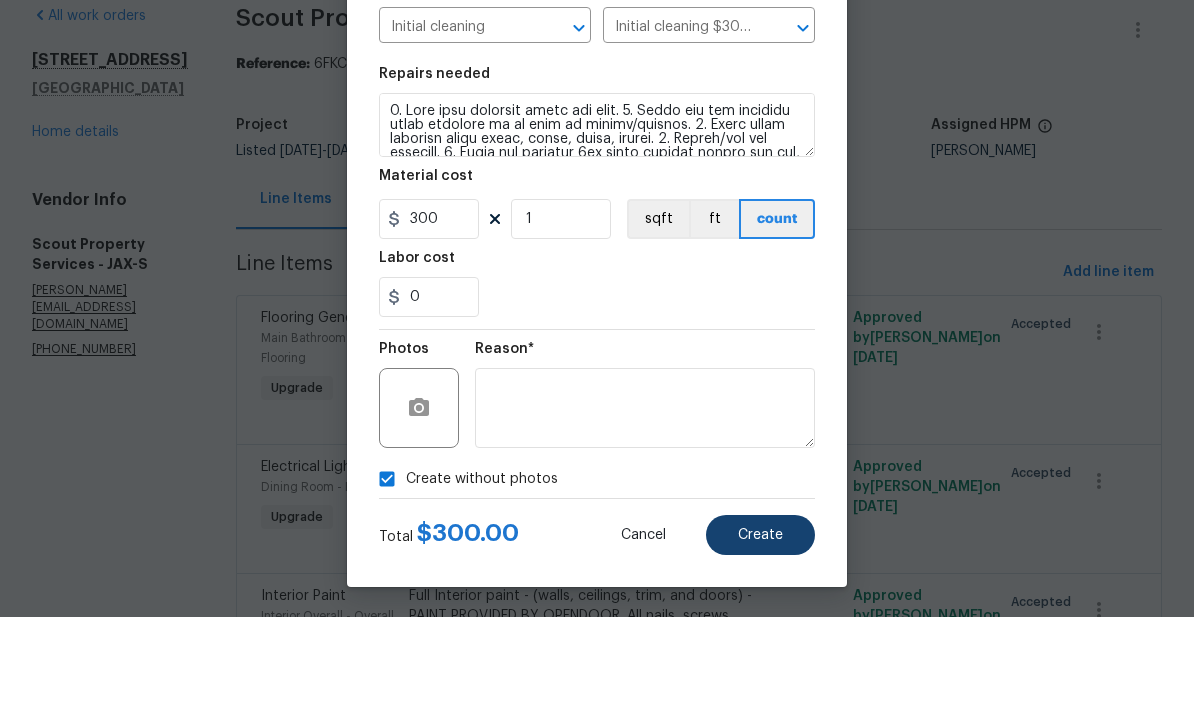click on "Create" at bounding box center (760, 624) 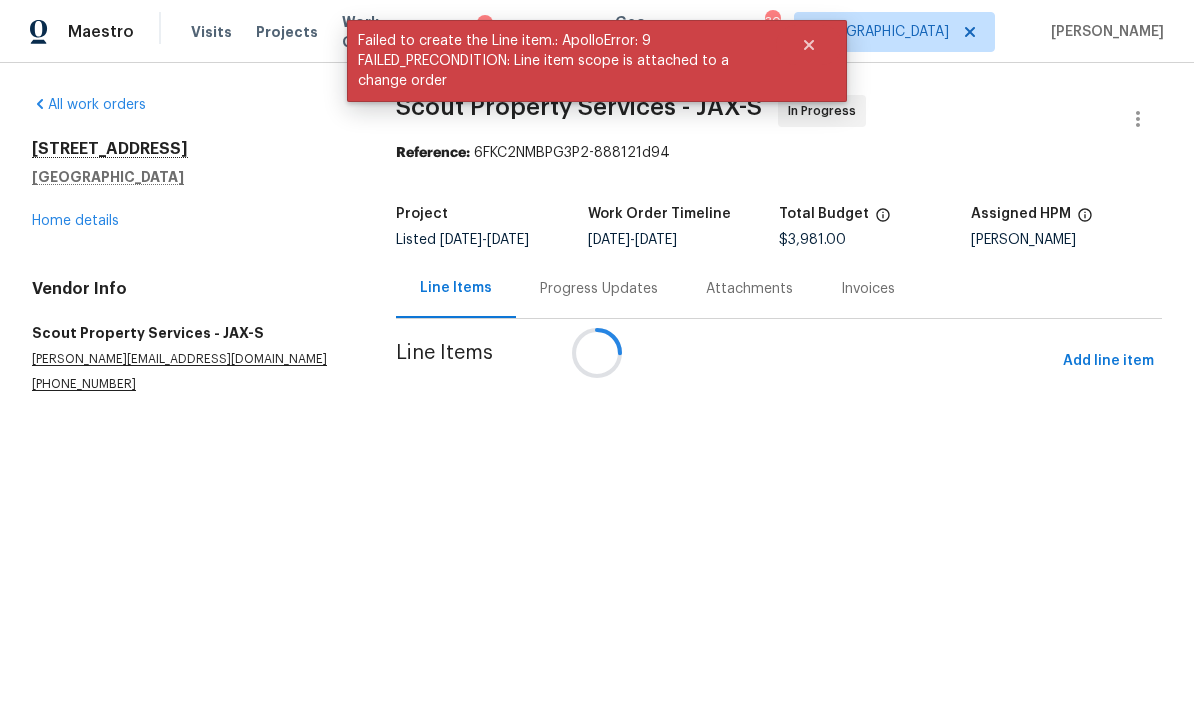 scroll, scrollTop: 0, scrollLeft: 0, axis: both 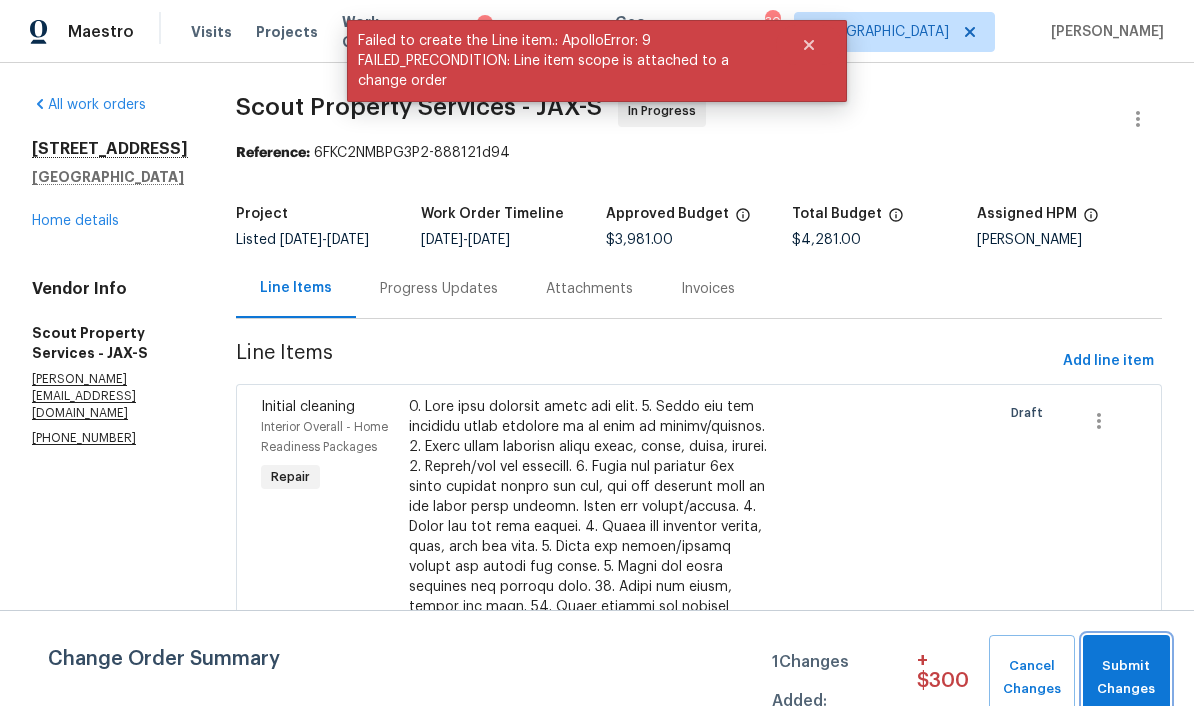 click on "Submit Changes" at bounding box center [1126, 678] 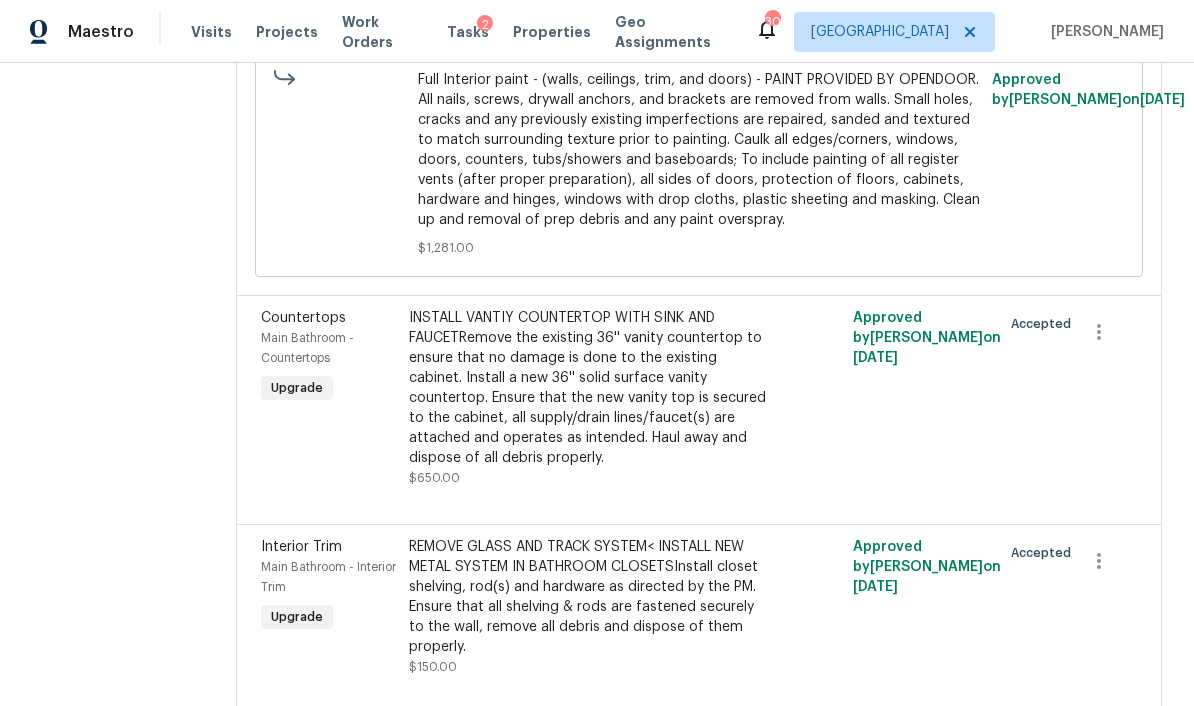 scroll, scrollTop: 1518, scrollLeft: 0, axis: vertical 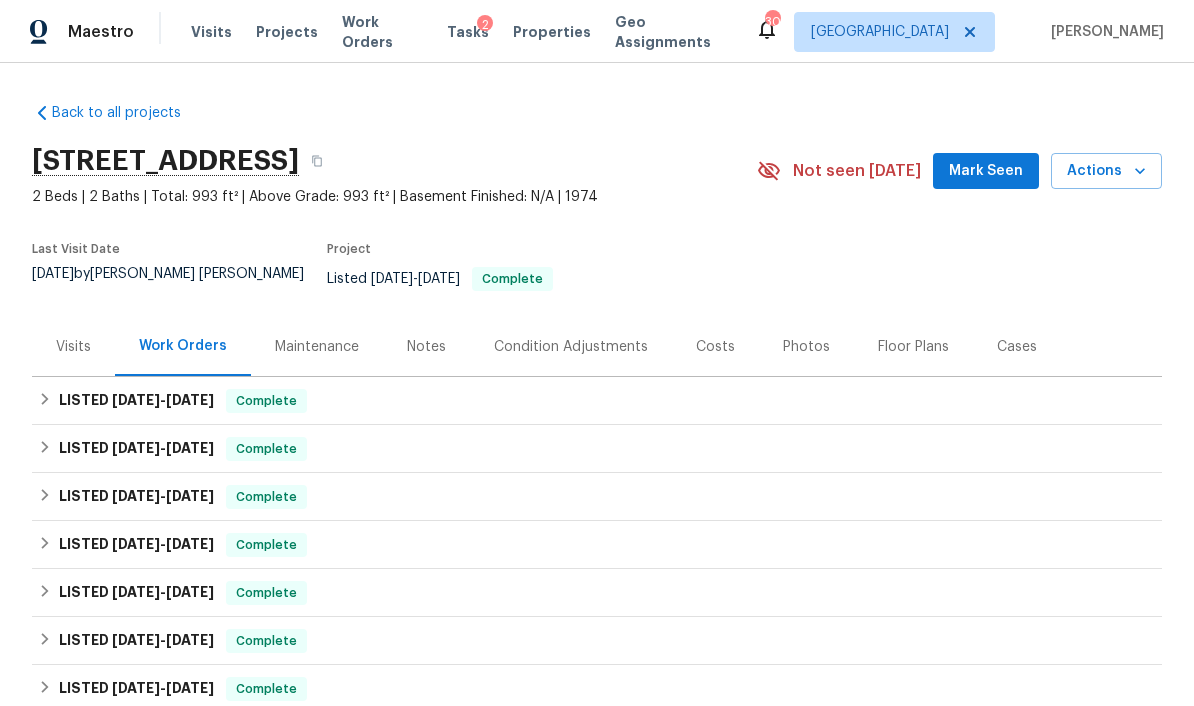 click on "Photos" at bounding box center [806, 347] 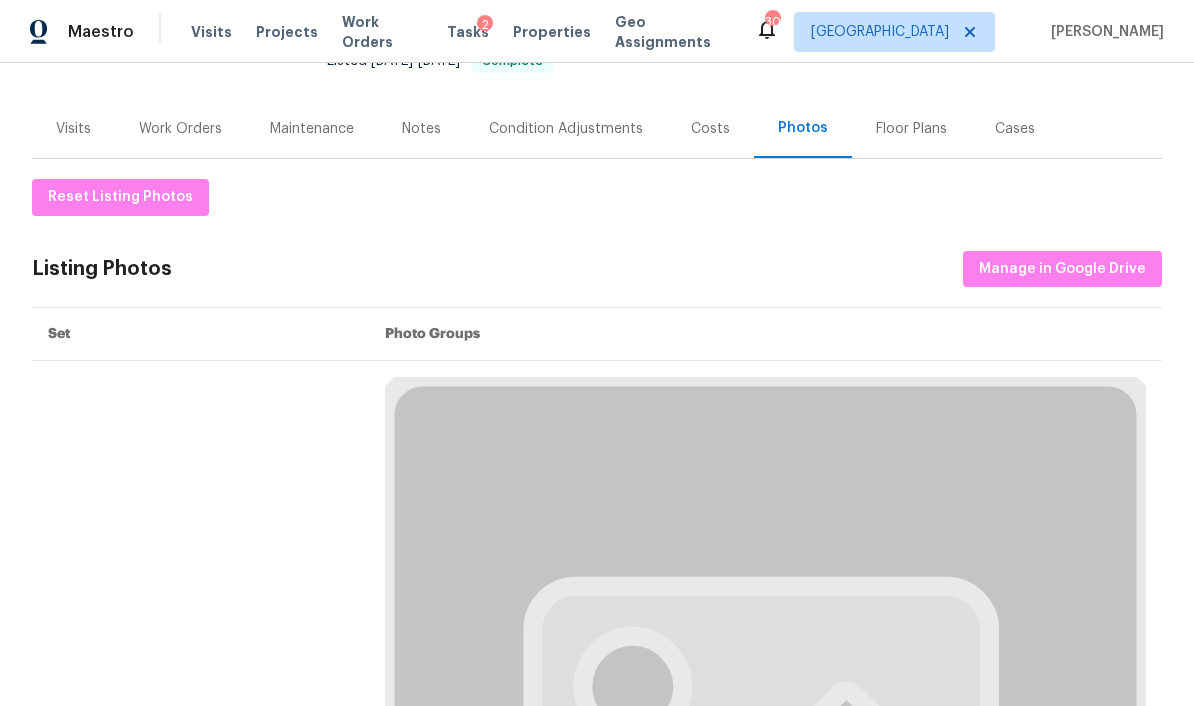 scroll, scrollTop: 217, scrollLeft: 0, axis: vertical 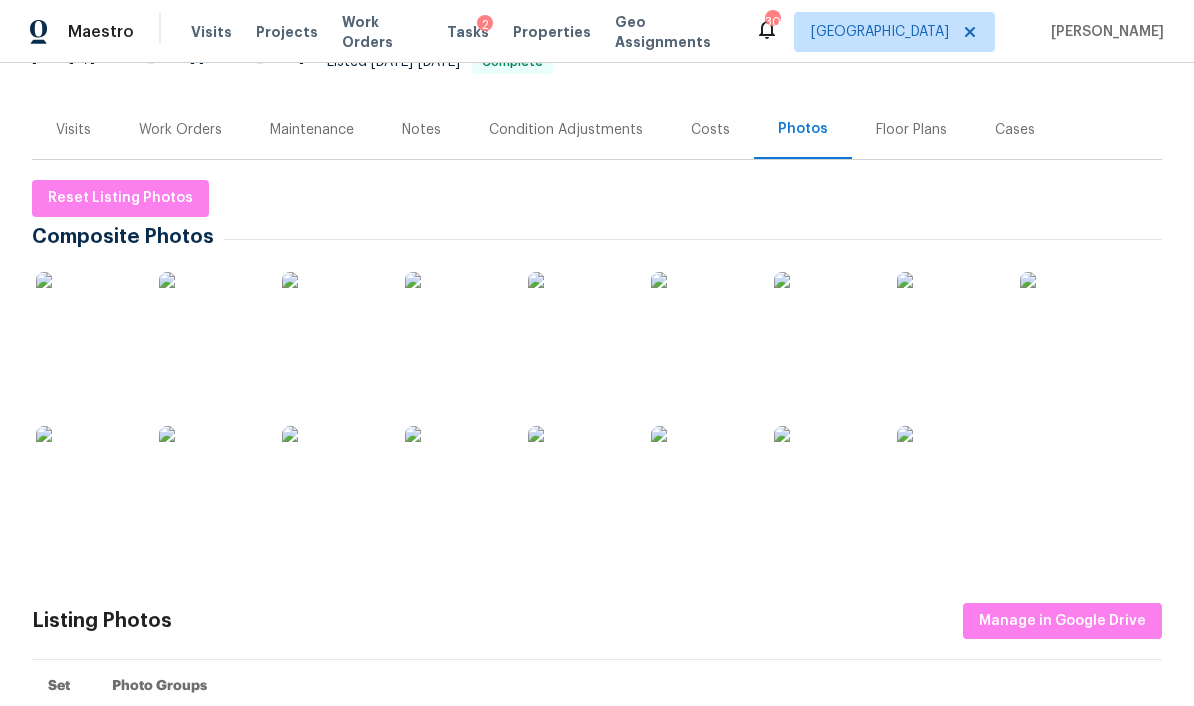 click at bounding box center [86, 322] 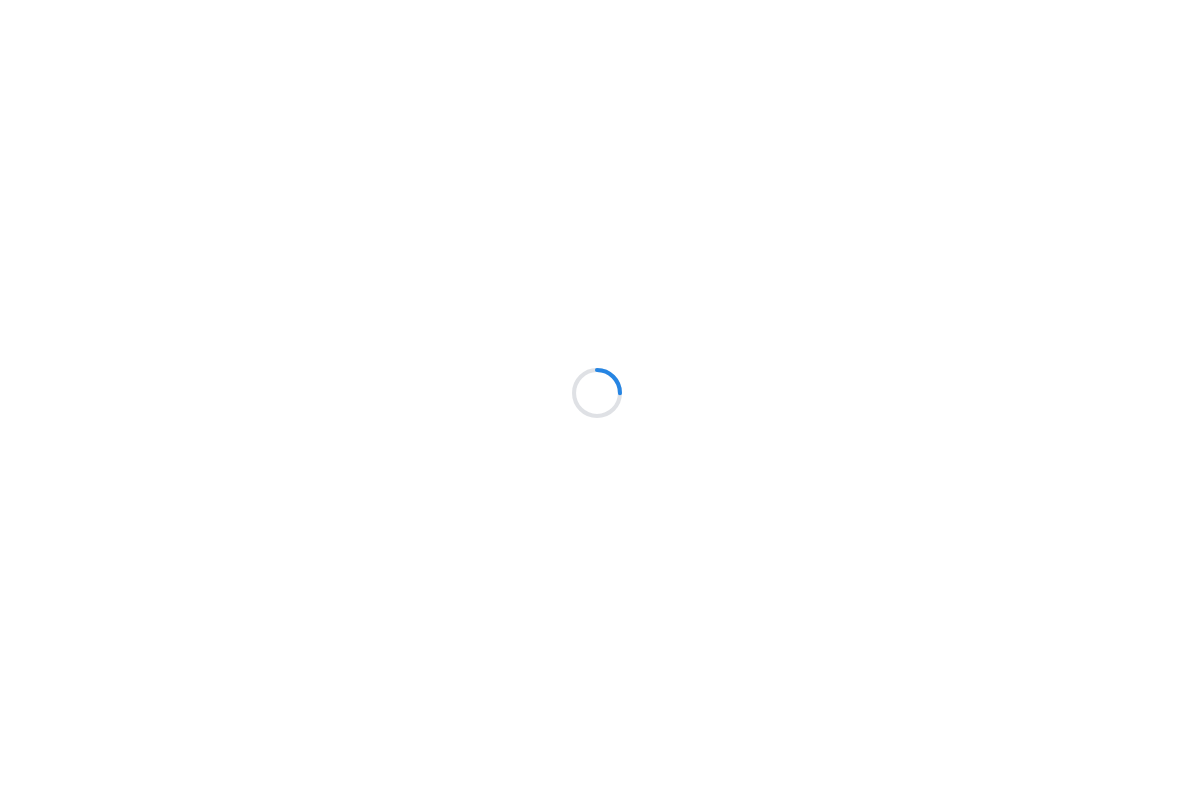 scroll, scrollTop: 0, scrollLeft: 0, axis: both 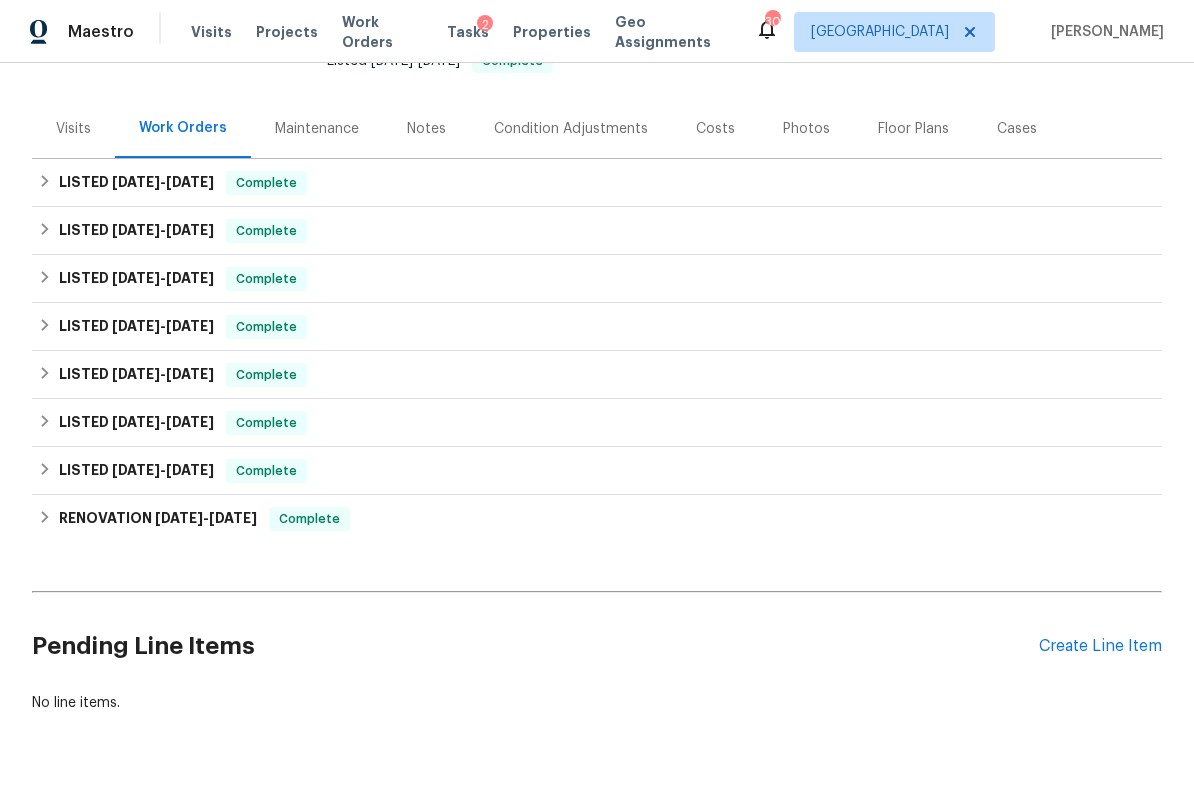 click on "Create Line Item" at bounding box center (1100, 646) 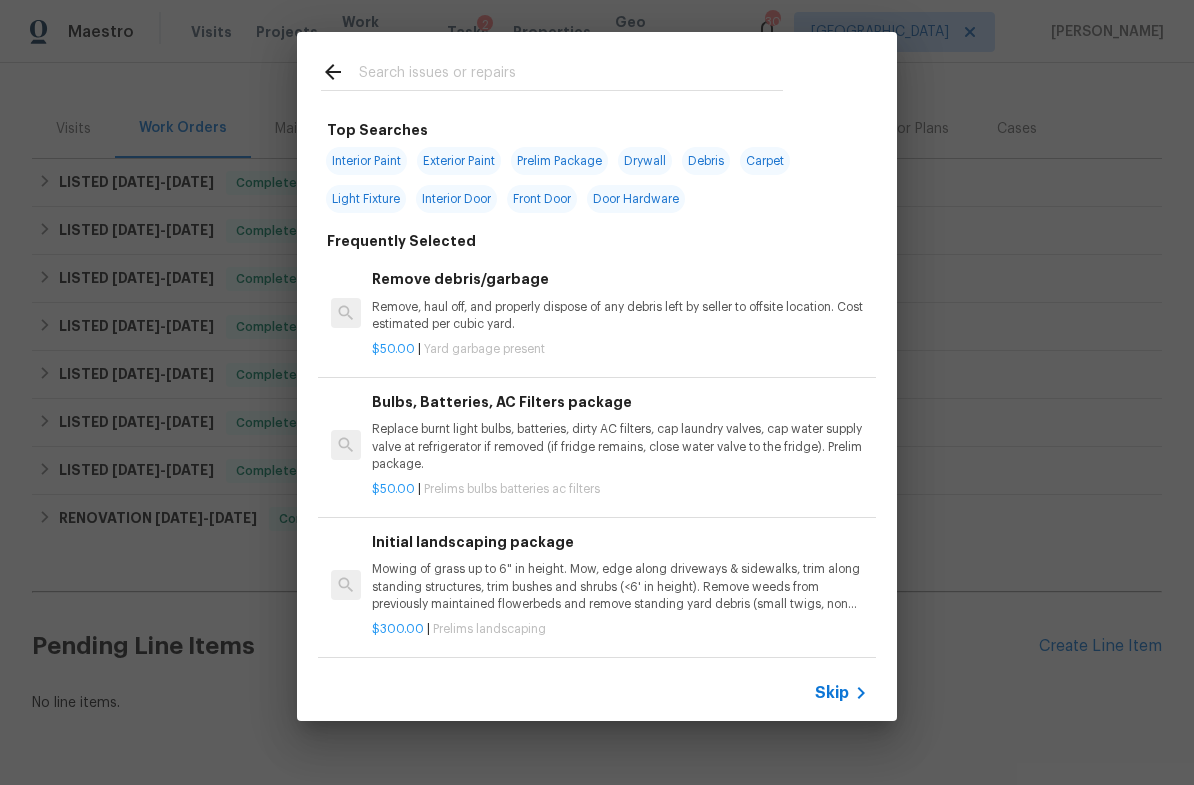 click at bounding box center [571, 75] 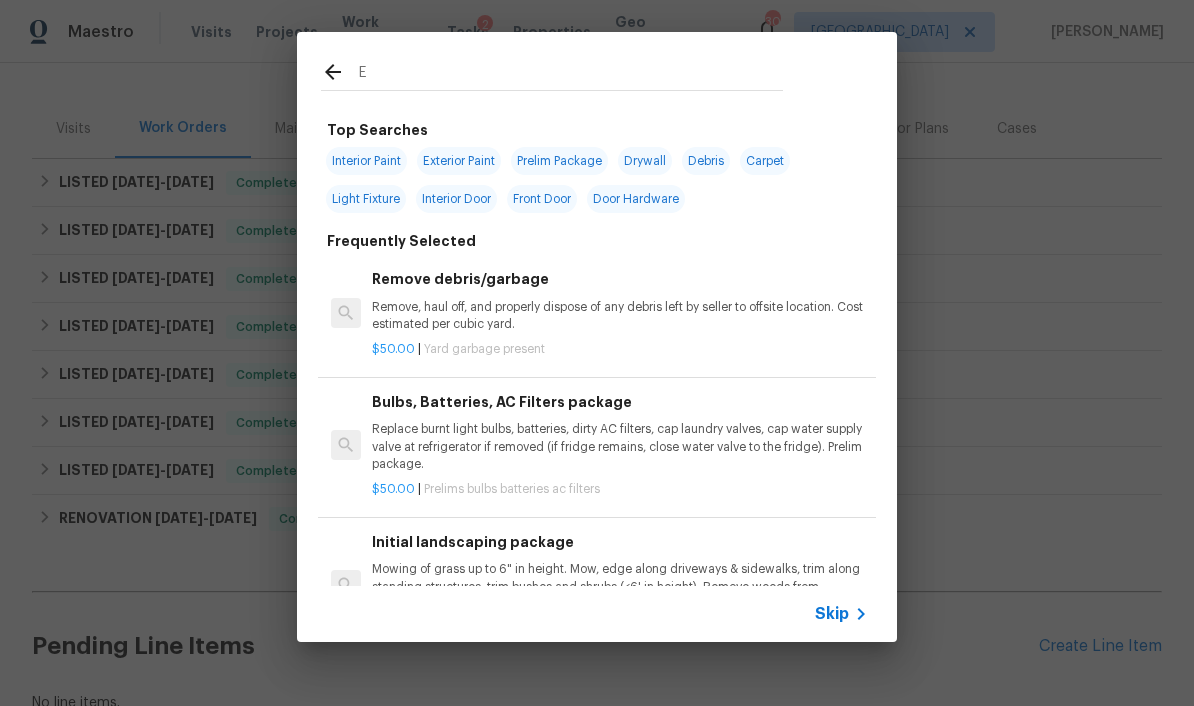type on "El" 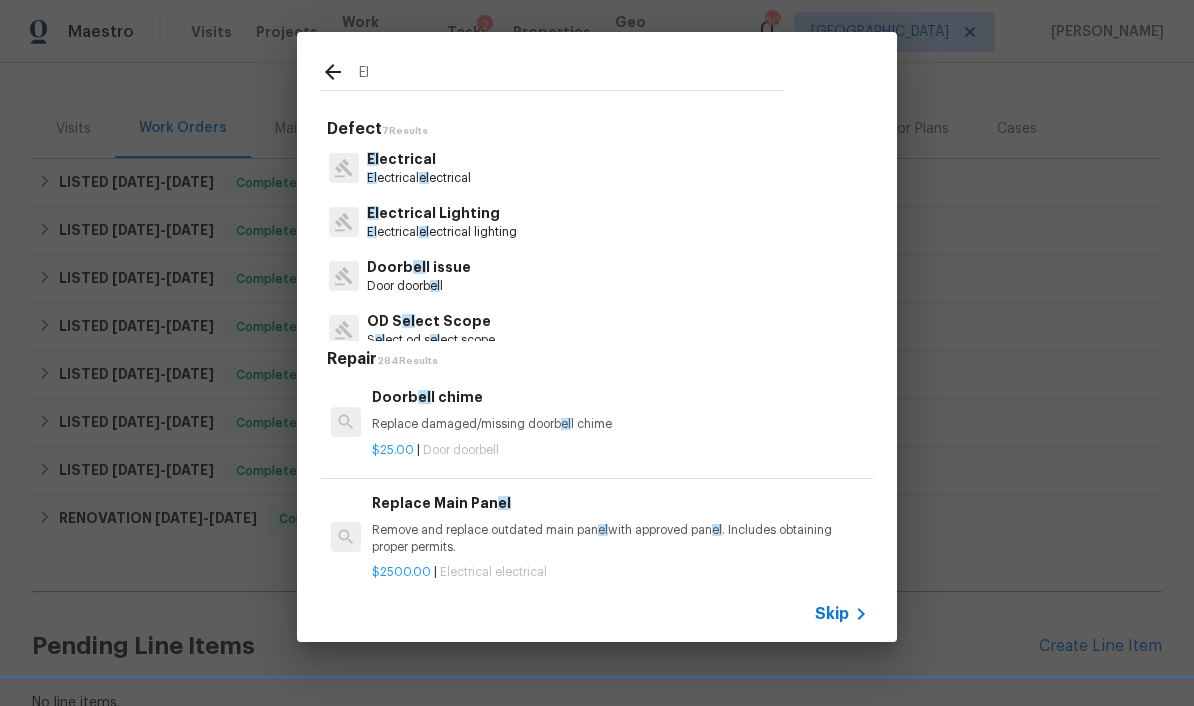 click on "El ectrical" at bounding box center [419, 159] 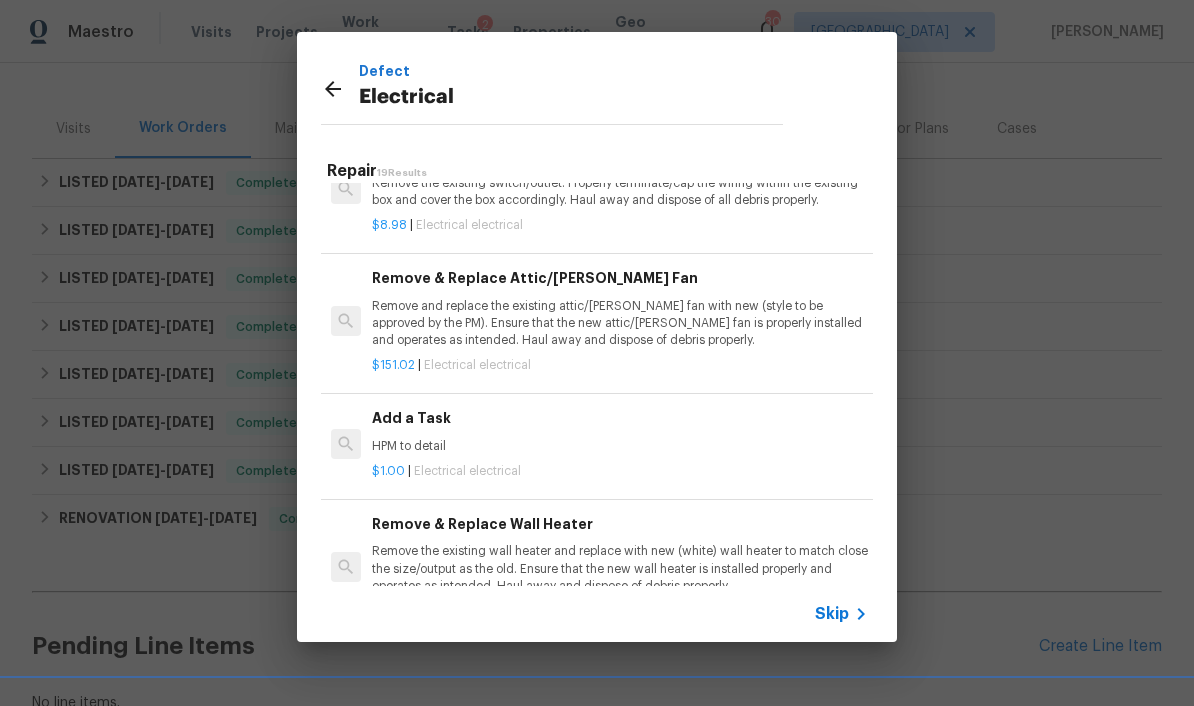 scroll, scrollTop: 1369, scrollLeft: 0, axis: vertical 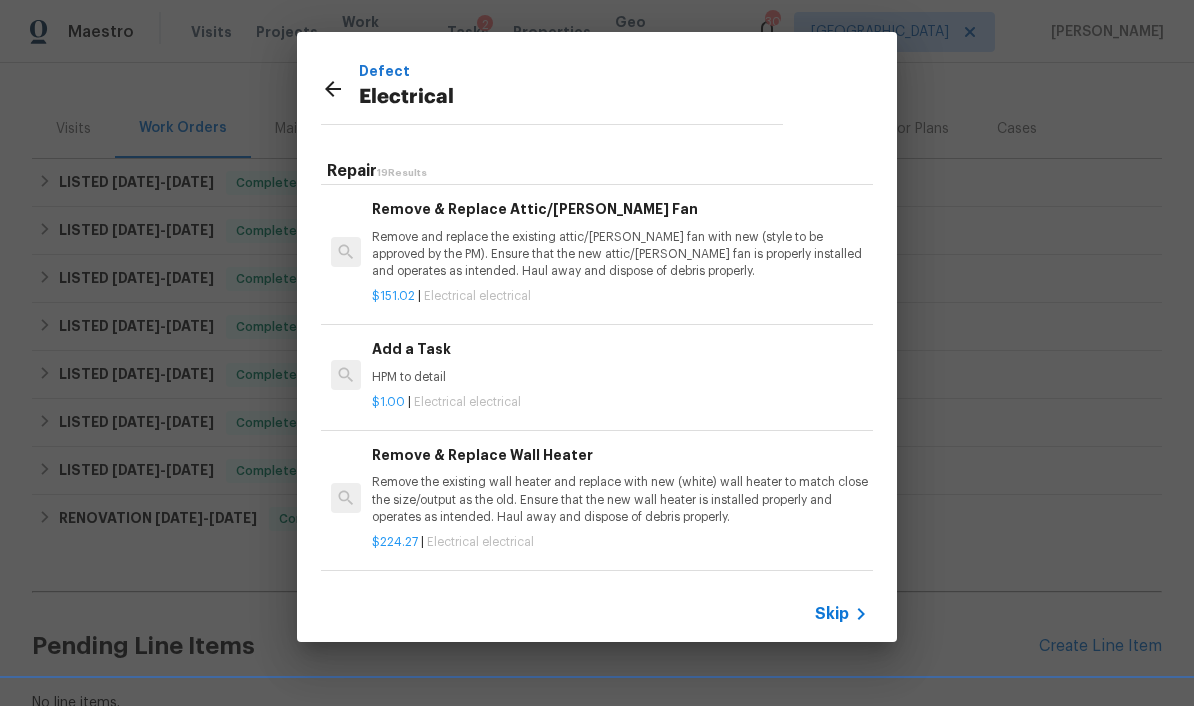 click on "HPM to detail" at bounding box center (620, 377) 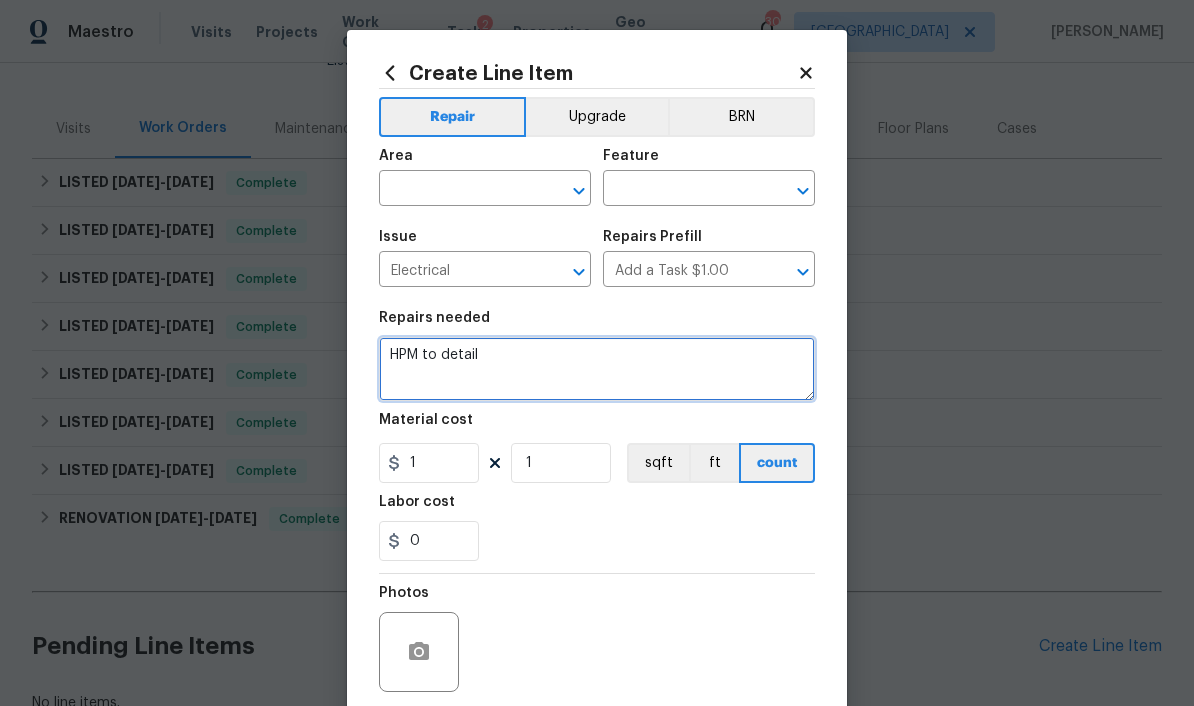 click on "HPM to detail" at bounding box center (597, 369) 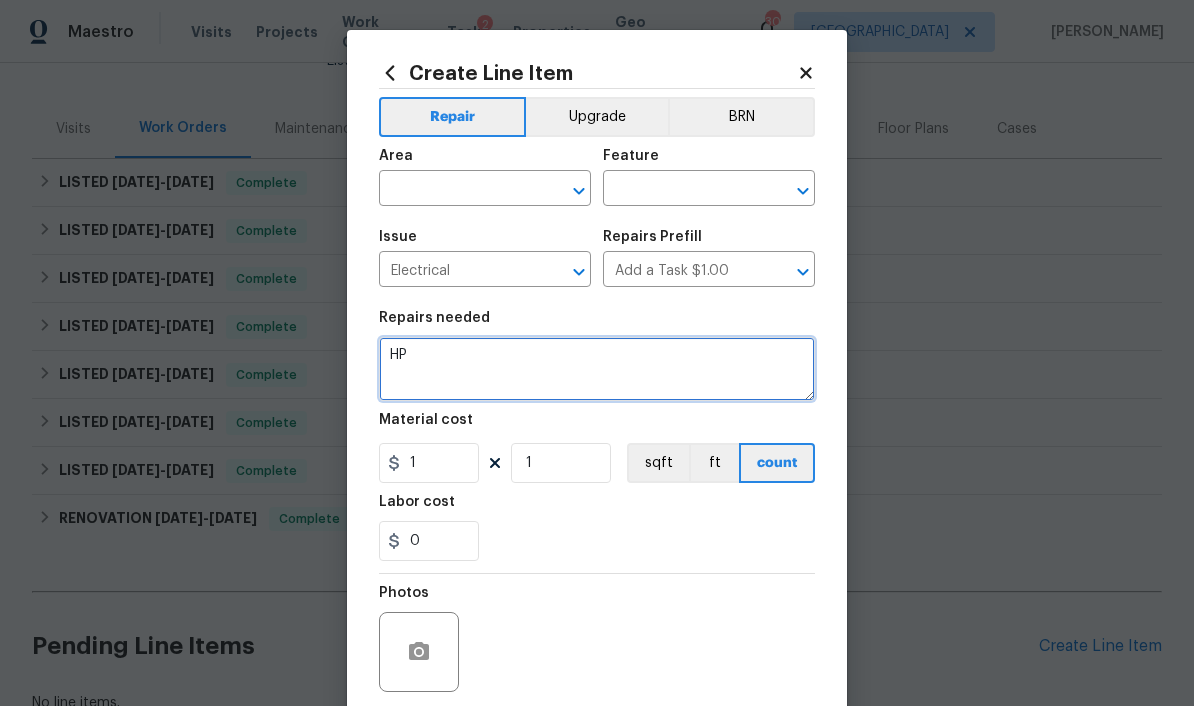 type on "H" 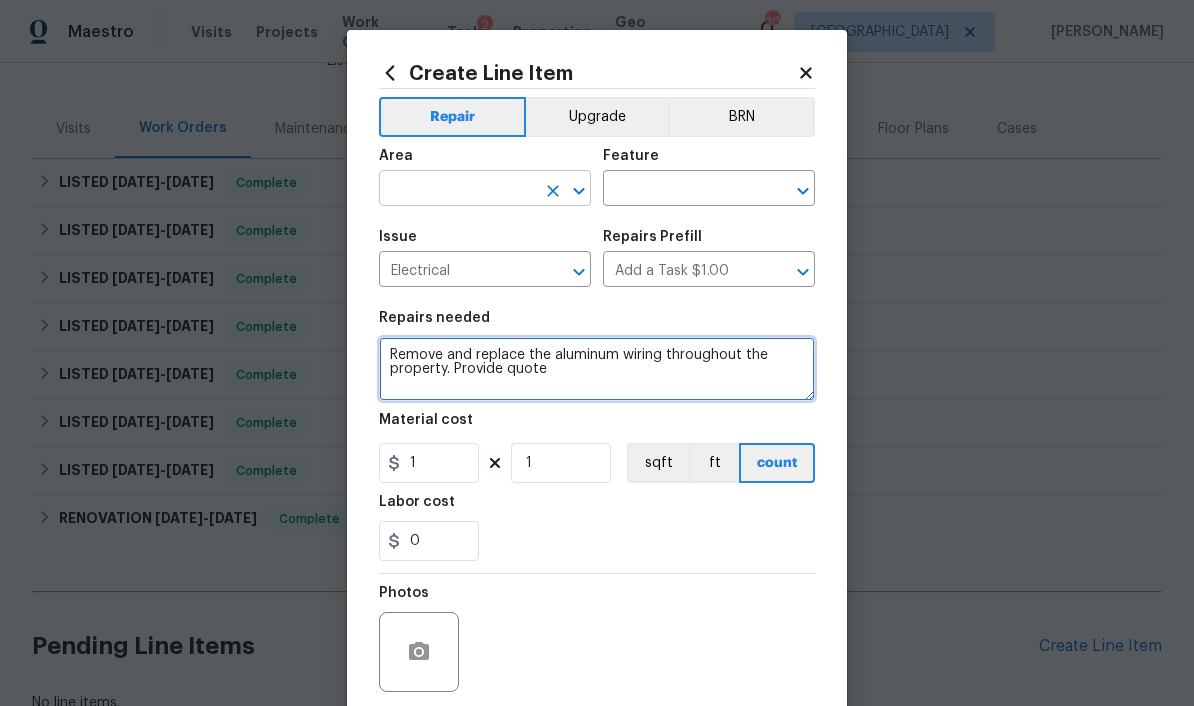 type on "Remove and replace the aluminum wiring throughout the property. Provide quote" 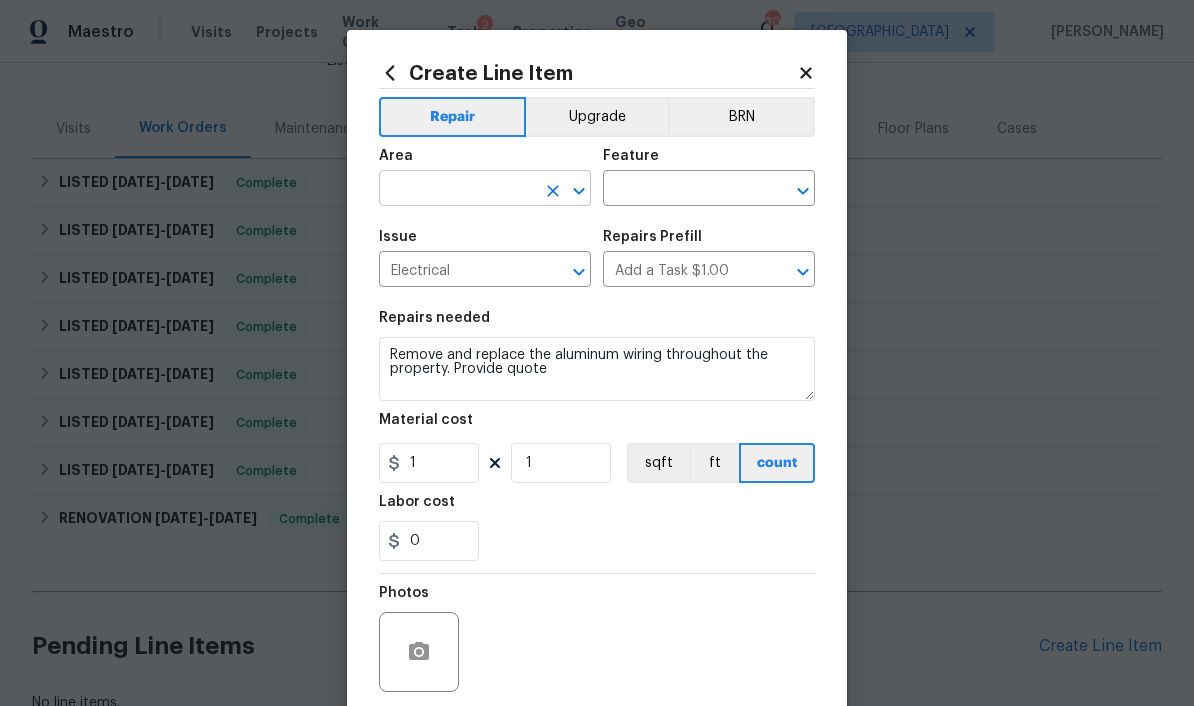 click at bounding box center [457, 190] 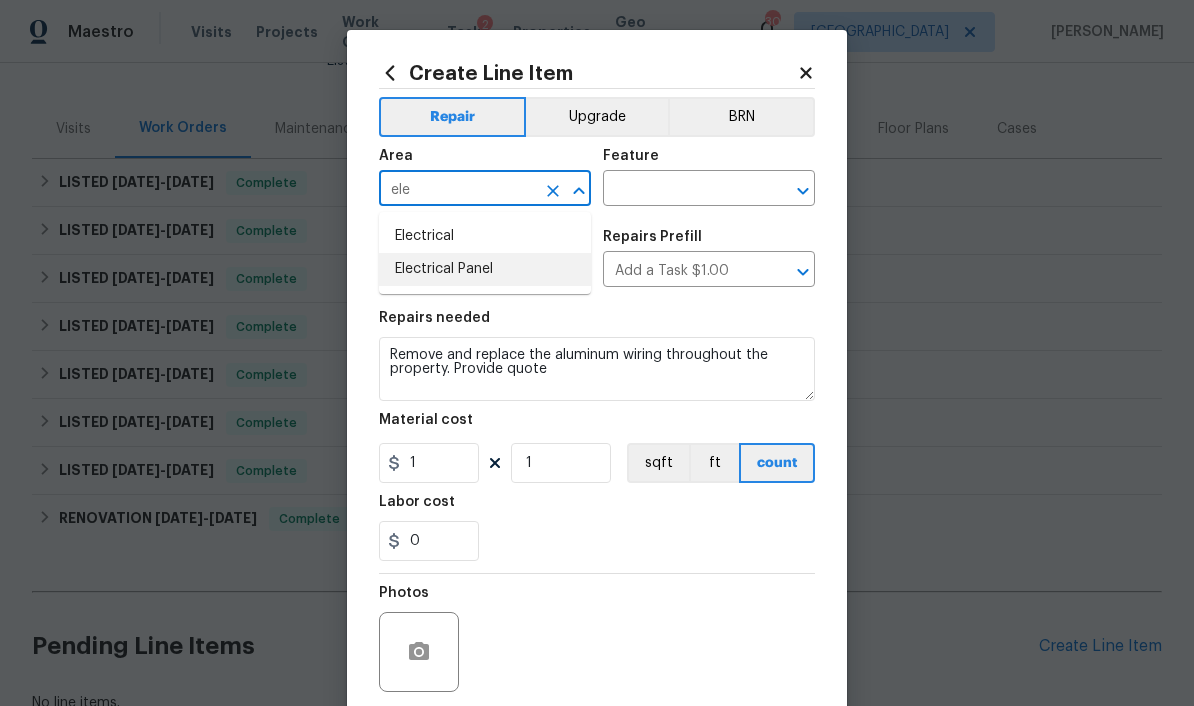 click on "Electrical Panel" at bounding box center [485, 269] 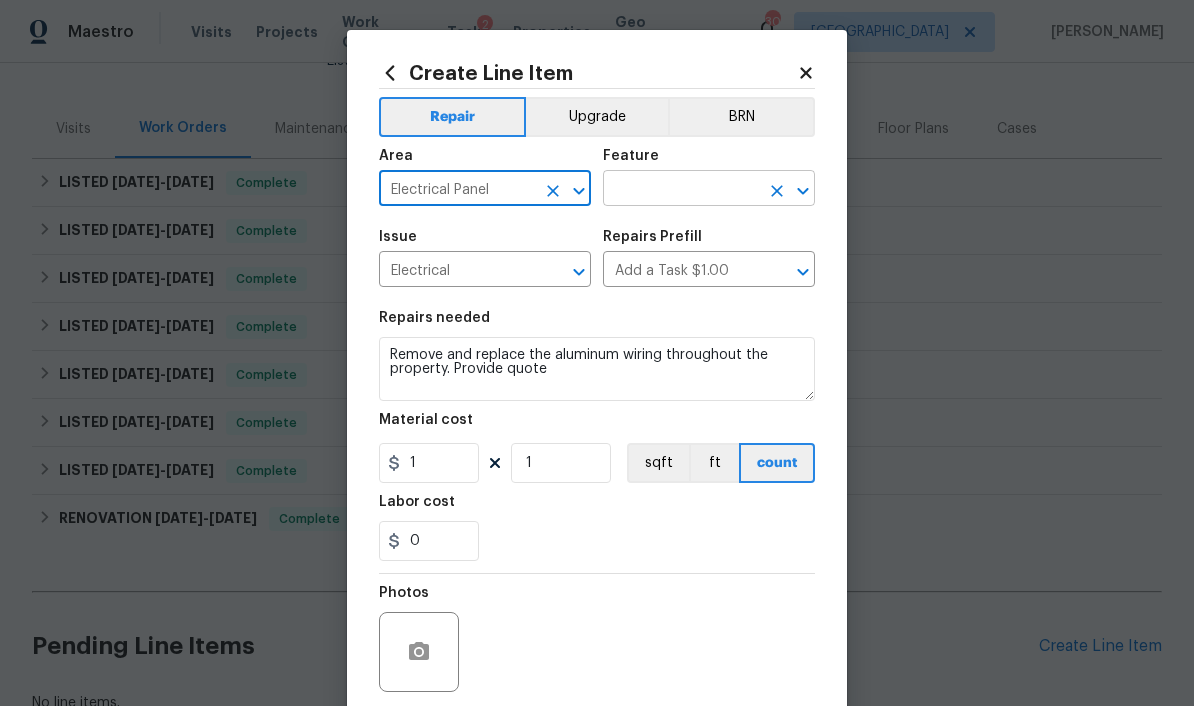 click 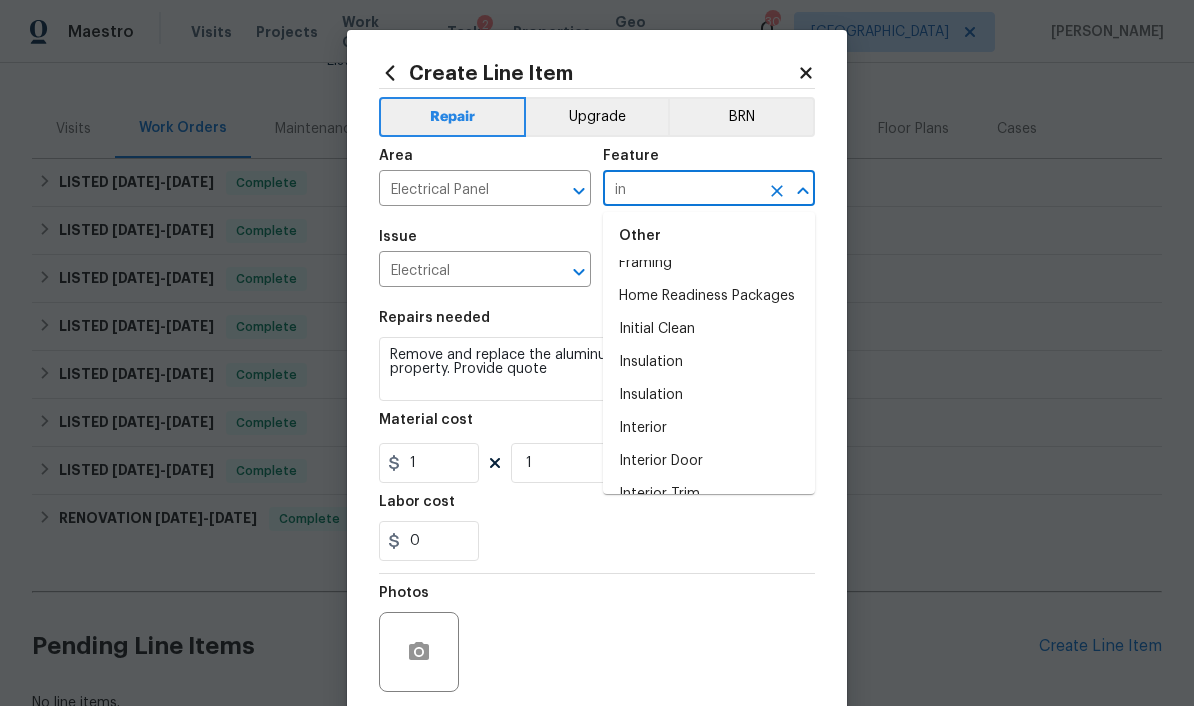 scroll, scrollTop: 700, scrollLeft: 0, axis: vertical 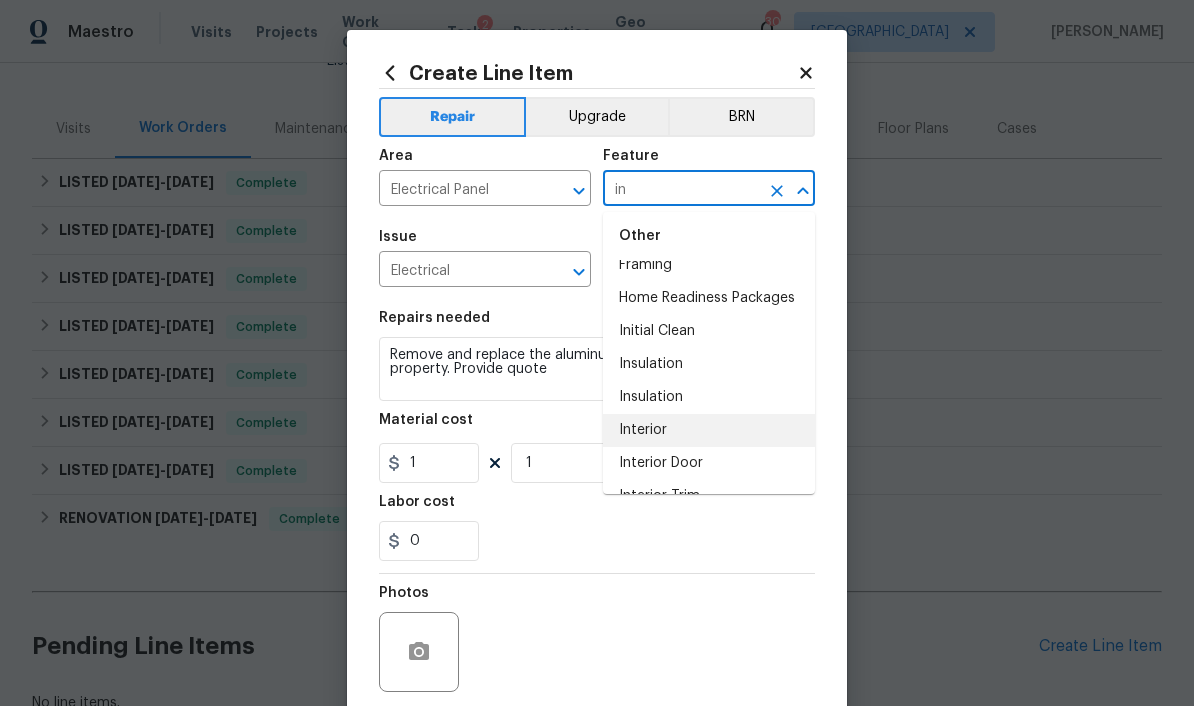 click on "Interior" at bounding box center [709, 430] 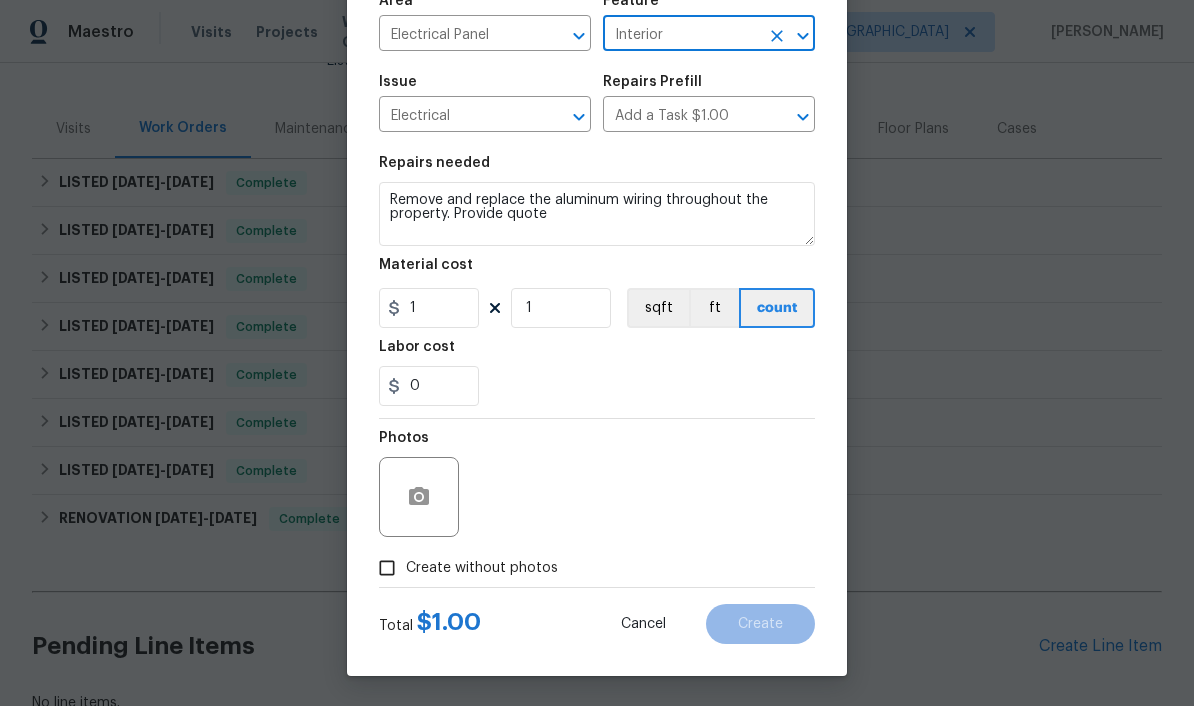 scroll, scrollTop: 159, scrollLeft: 0, axis: vertical 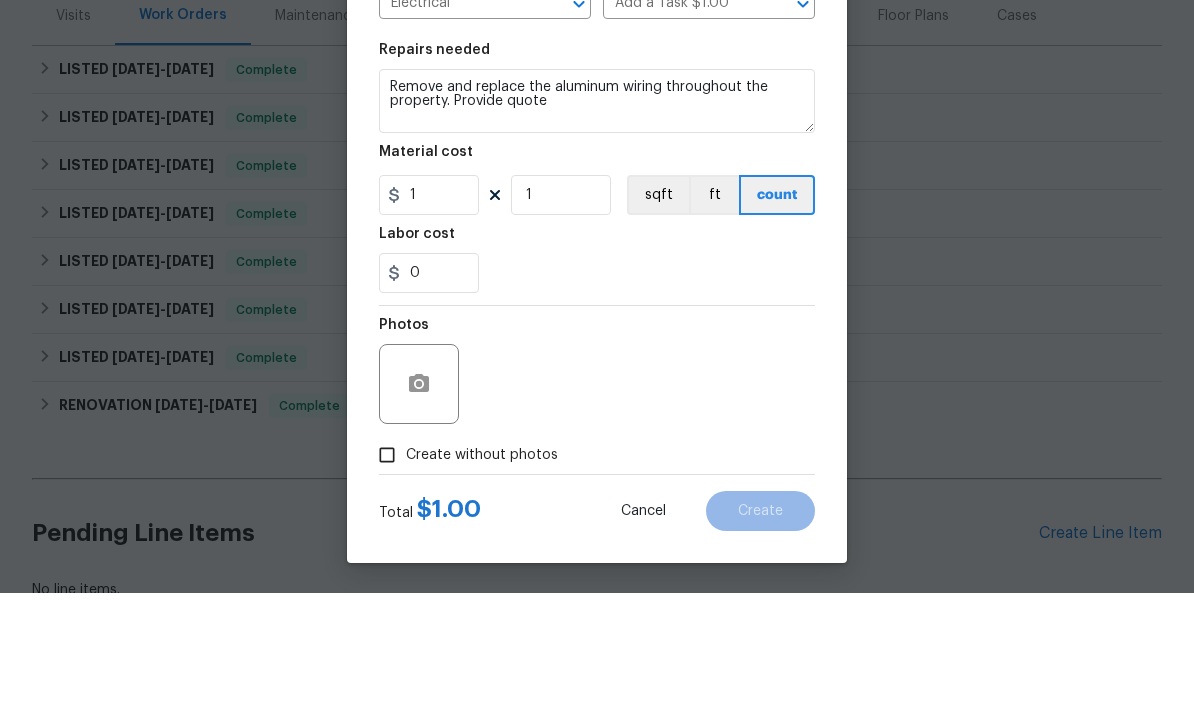 click on "Create without photos" at bounding box center [463, 568] 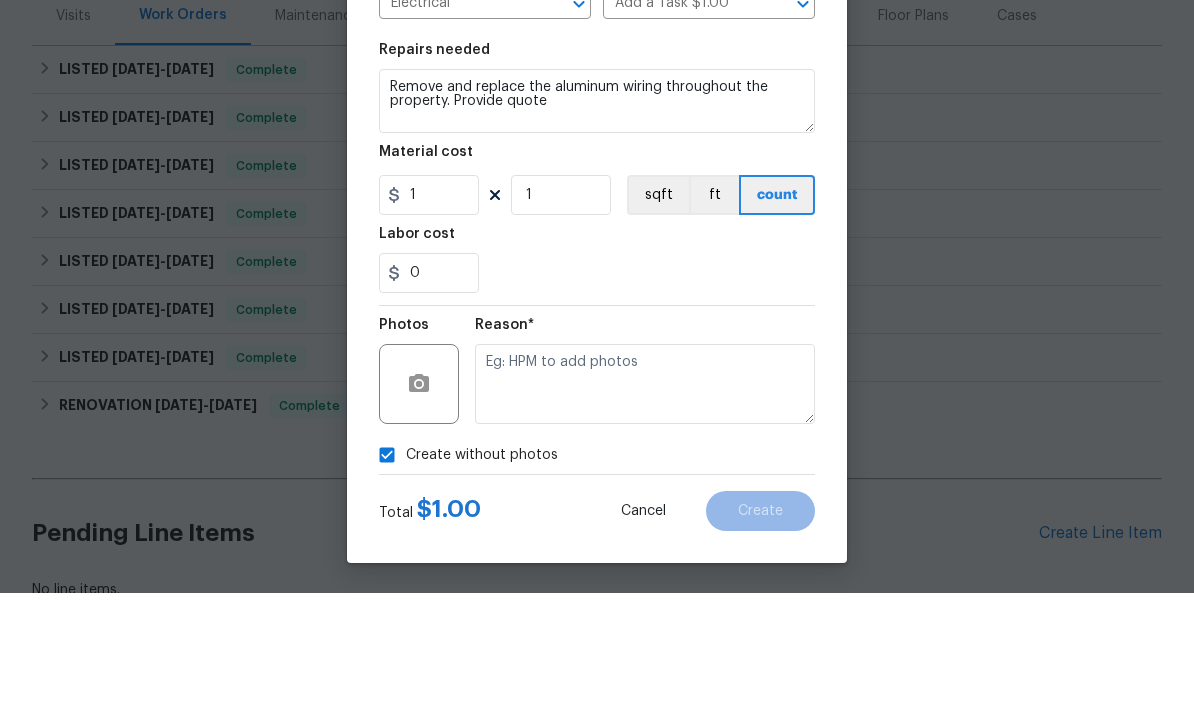 click on "Create without photos" at bounding box center (463, 568) 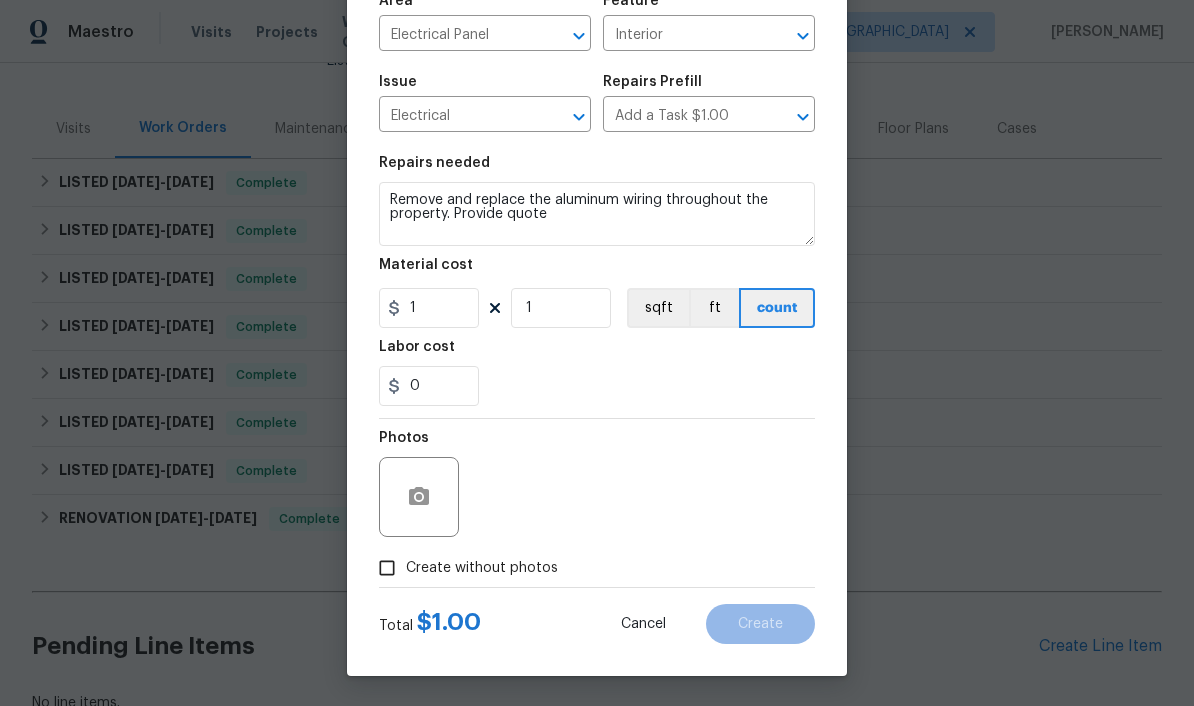 click on "Create without photos" at bounding box center (463, 568) 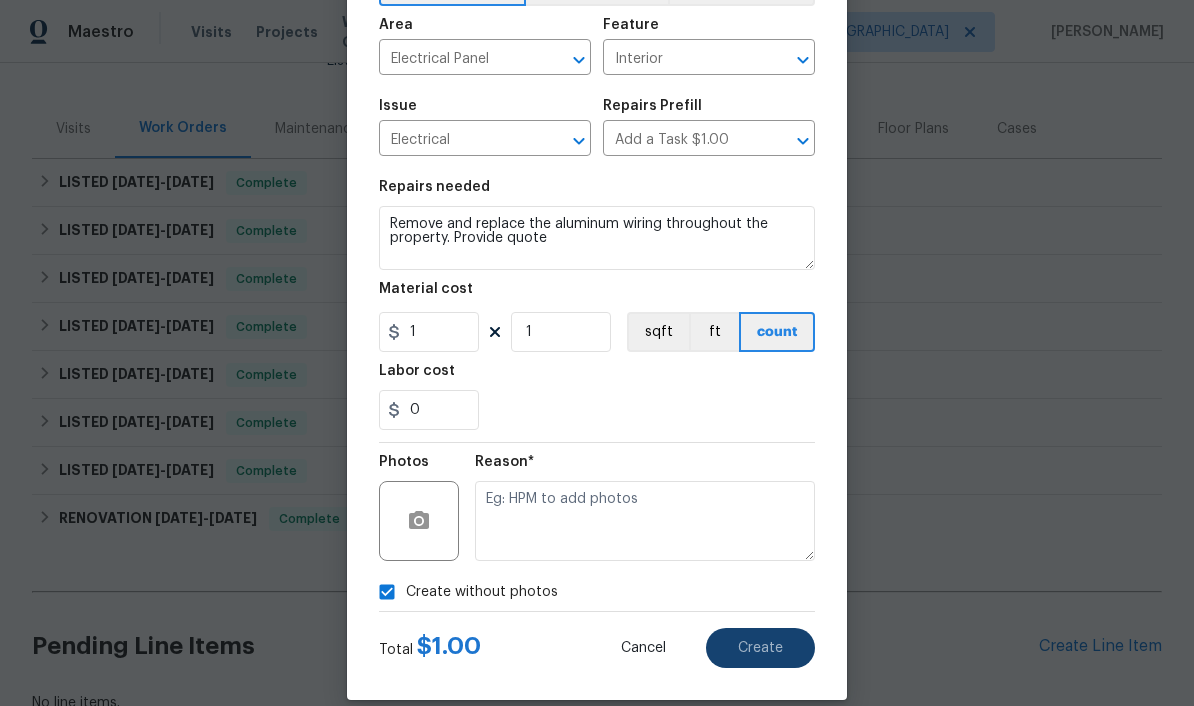 scroll, scrollTop: 136, scrollLeft: 0, axis: vertical 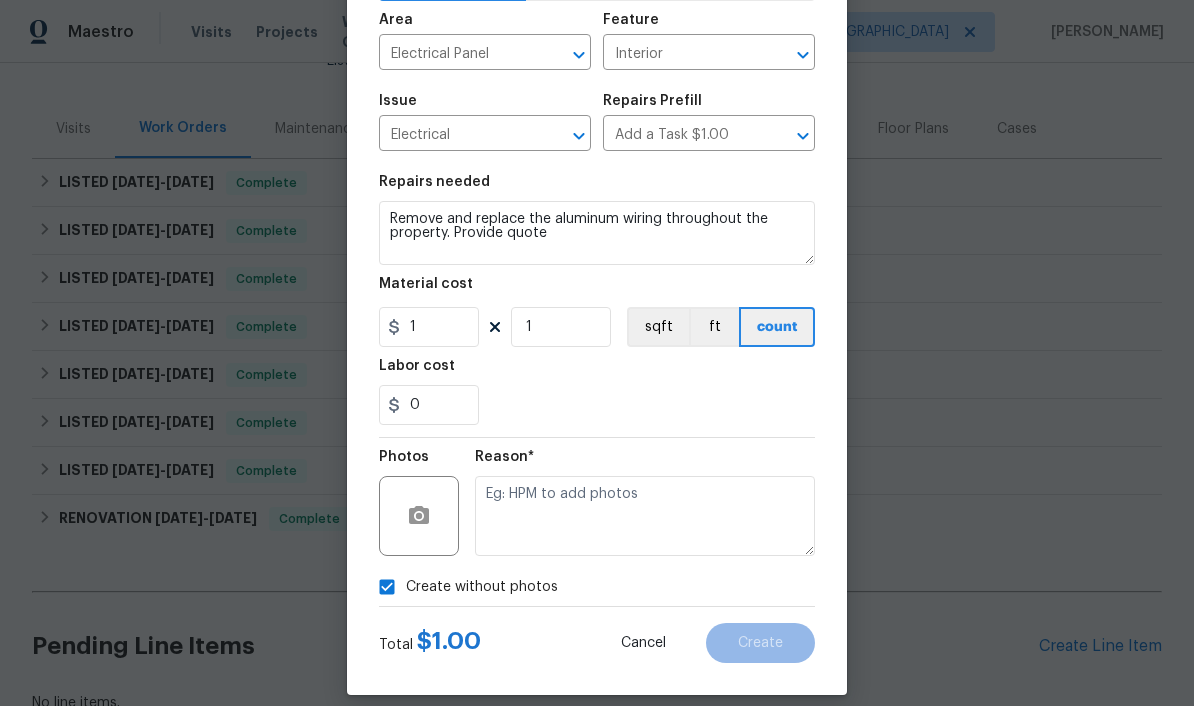 click at bounding box center (645, 516) 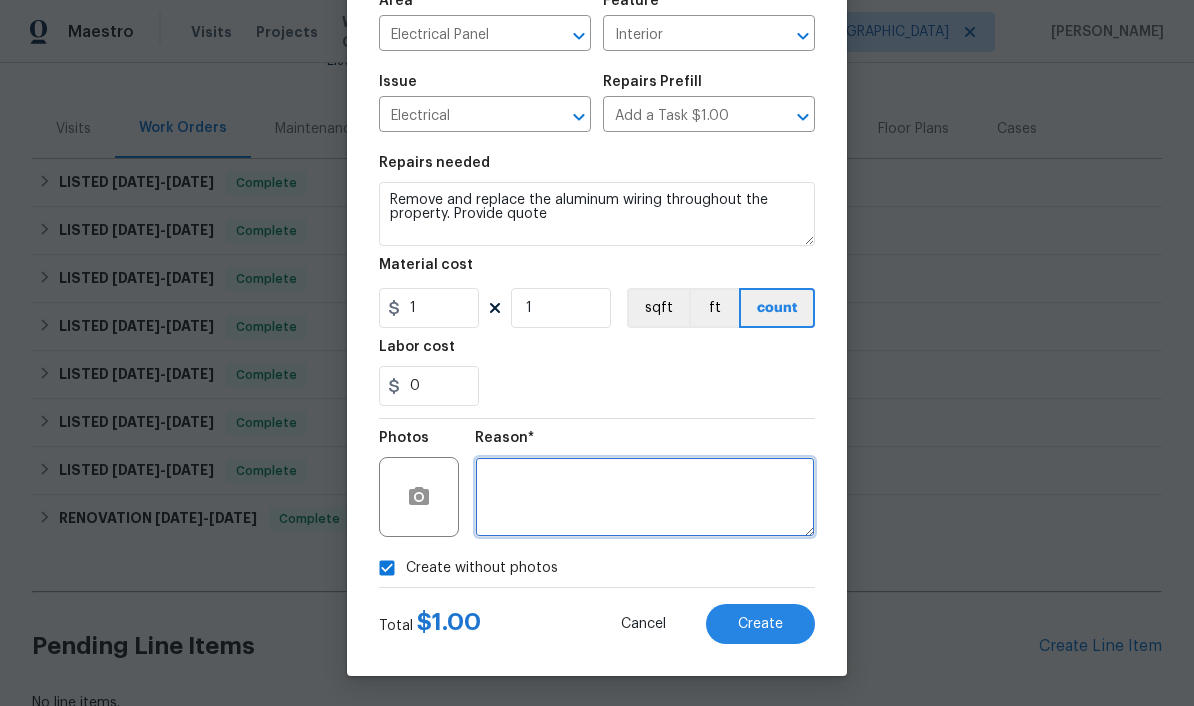 scroll, scrollTop: 159, scrollLeft: 0, axis: vertical 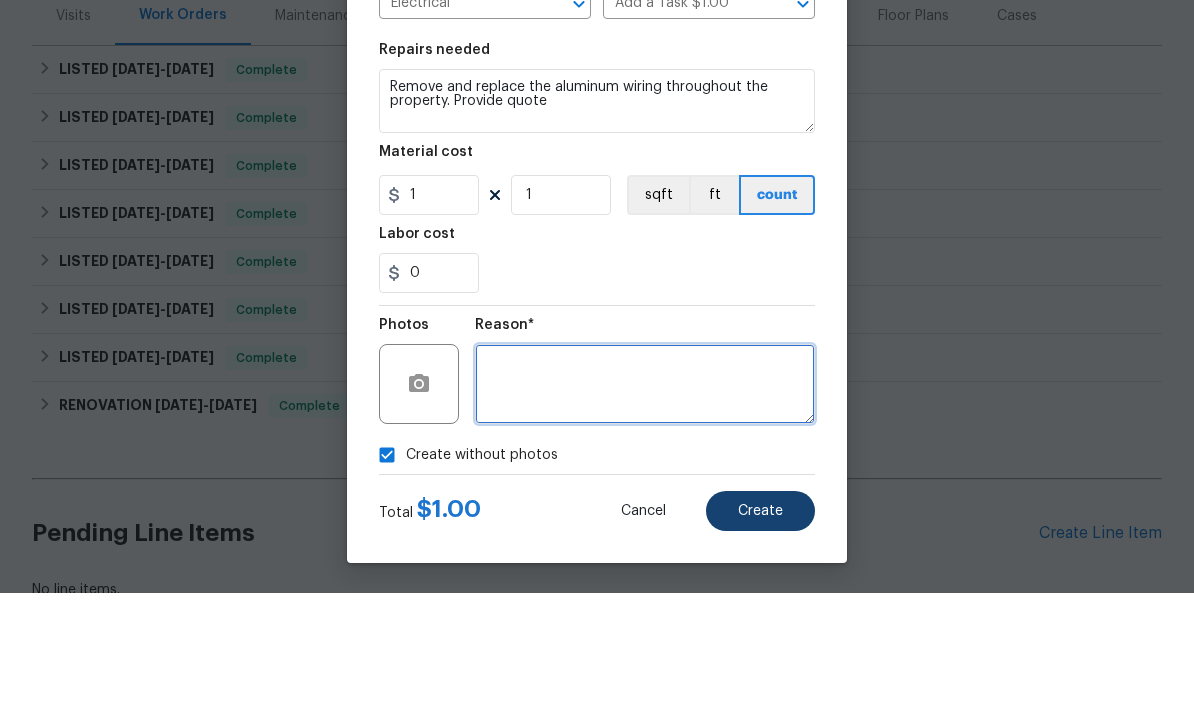type 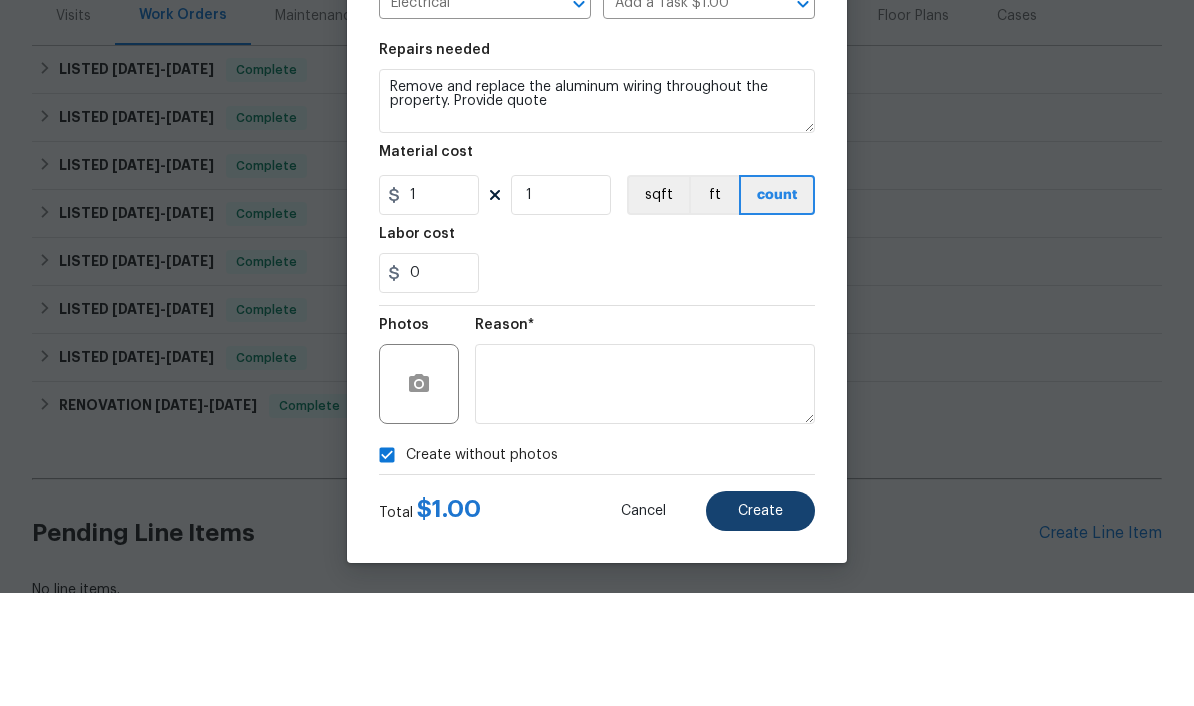 click on "Create" at bounding box center [760, 624] 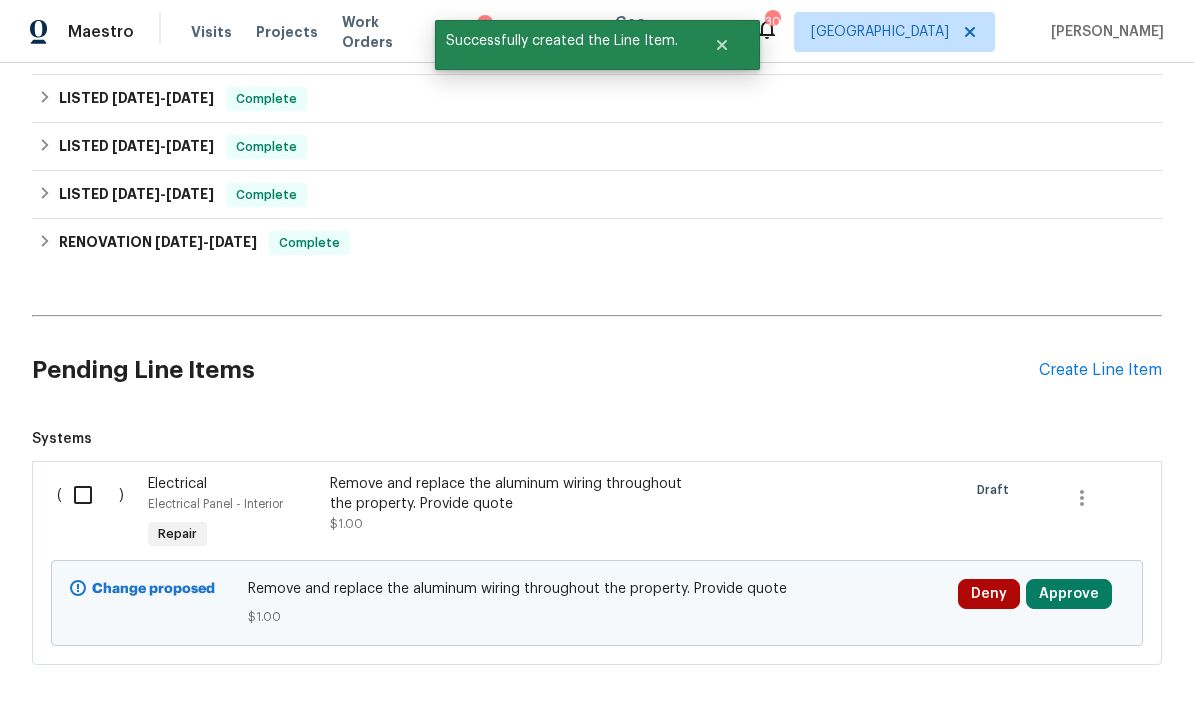 scroll, scrollTop: 493, scrollLeft: 0, axis: vertical 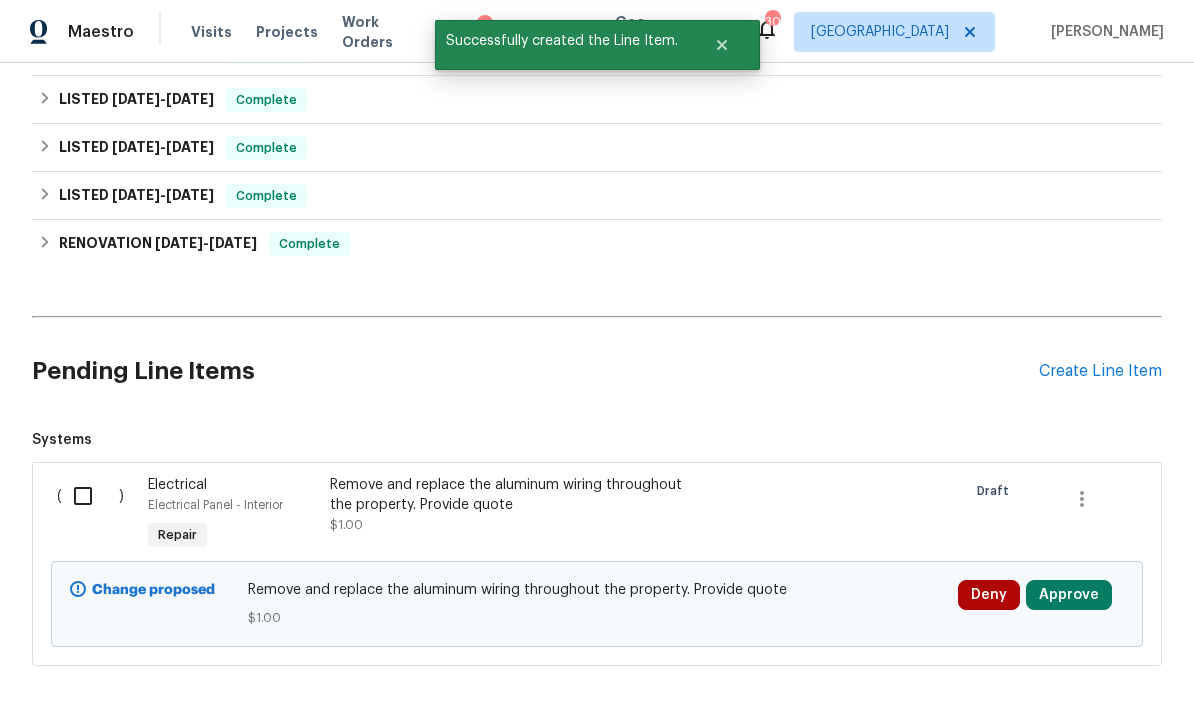 click on "Approve" at bounding box center (1069, 595) 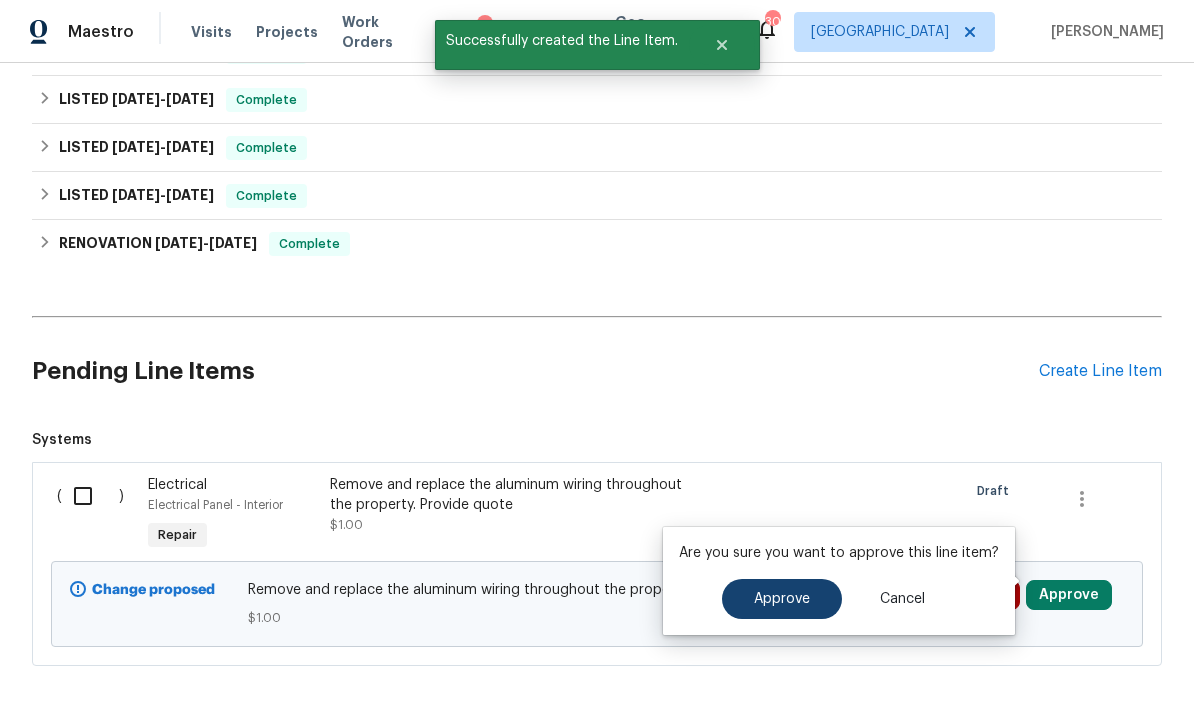 click on "Approve" at bounding box center (782, 599) 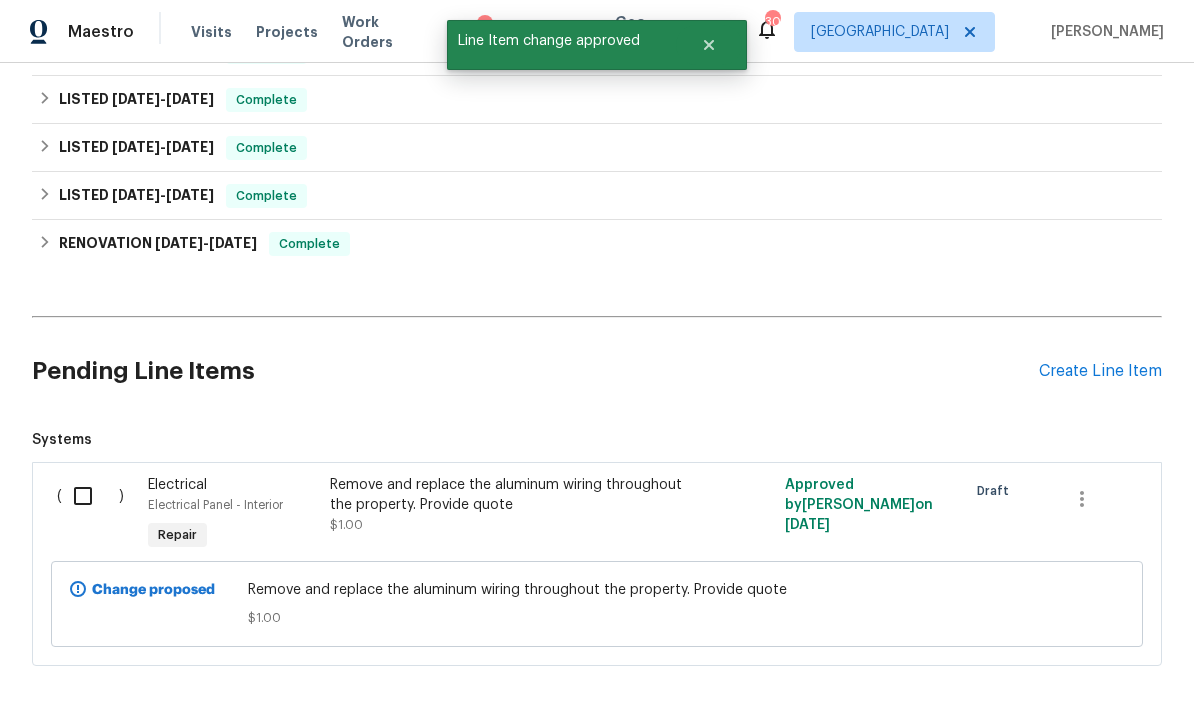 click at bounding box center (90, 496) 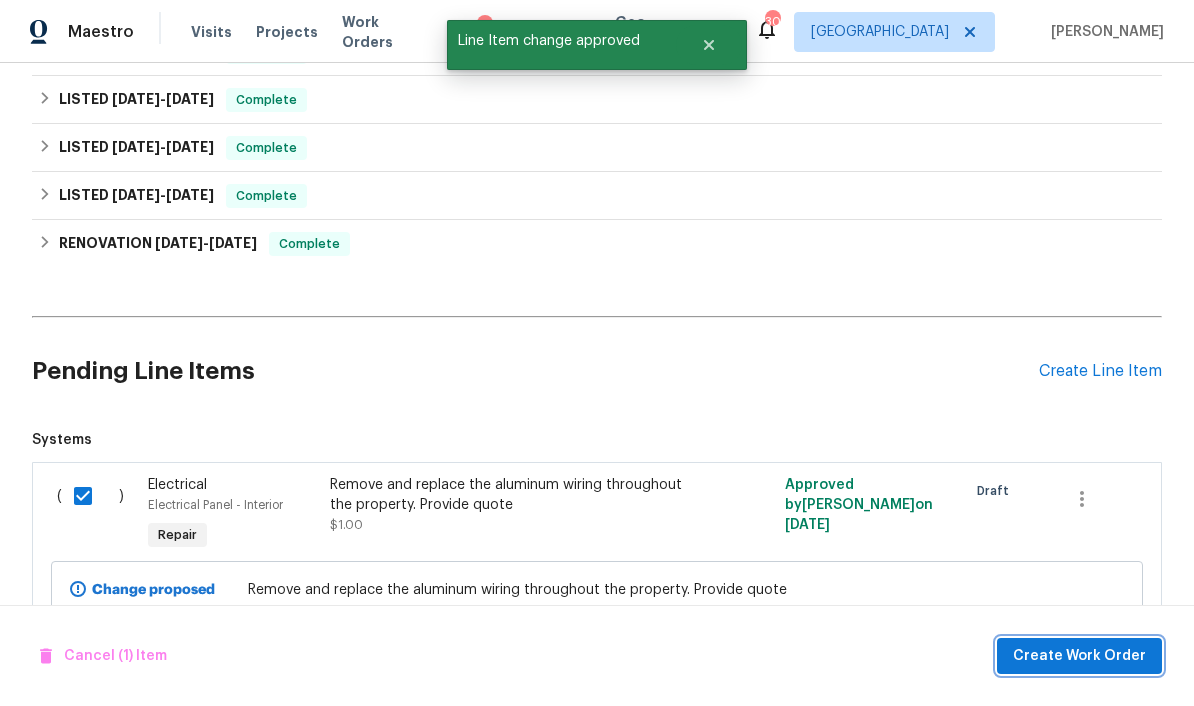 click on "Create Work Order" at bounding box center (1079, 656) 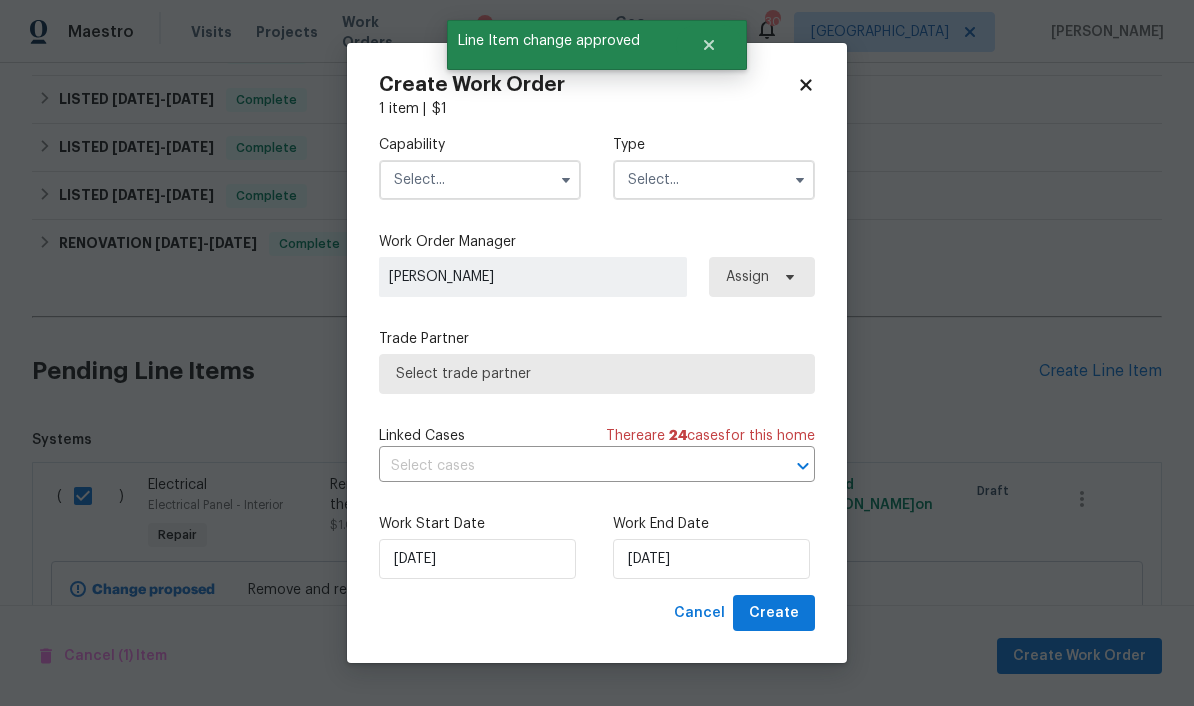click at bounding box center (480, 180) 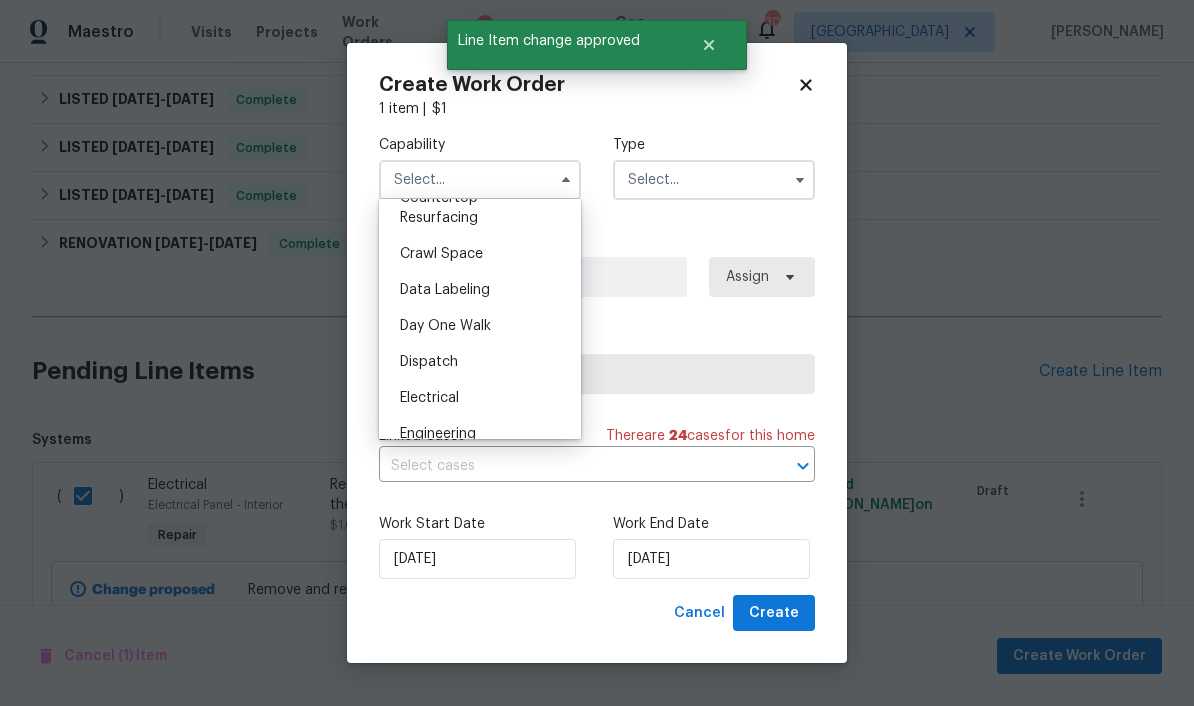 scroll, scrollTop: 582, scrollLeft: 0, axis: vertical 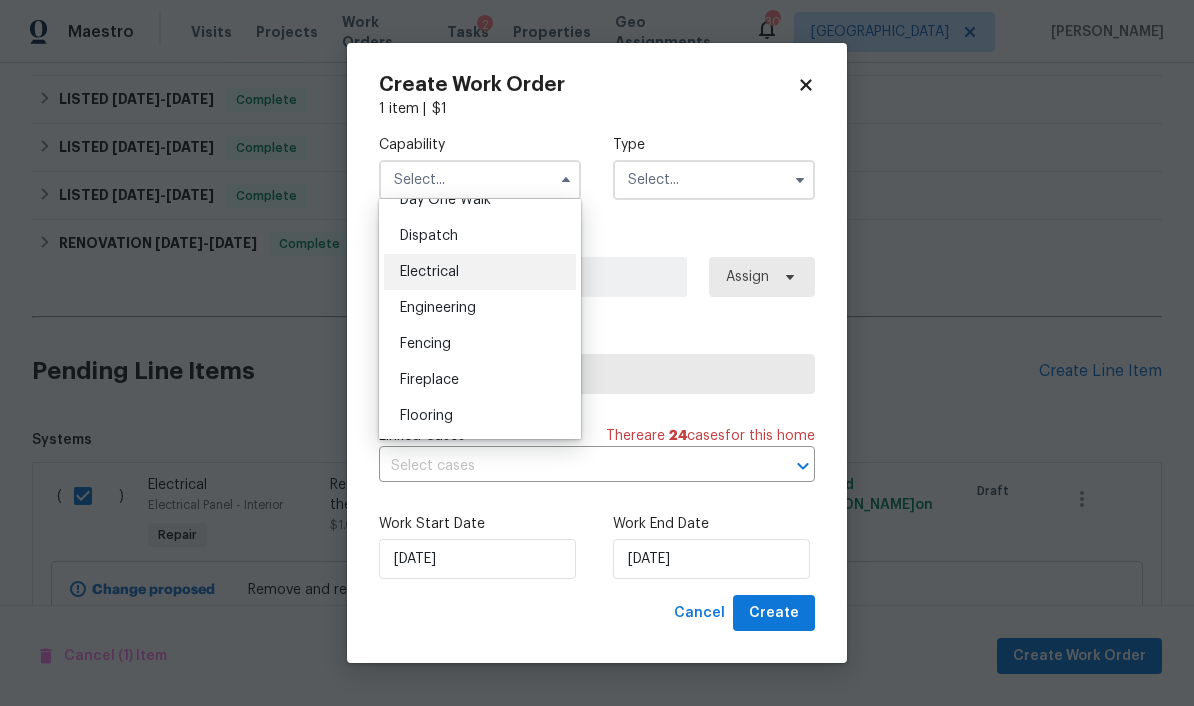 click on "Electrical" at bounding box center (480, 272) 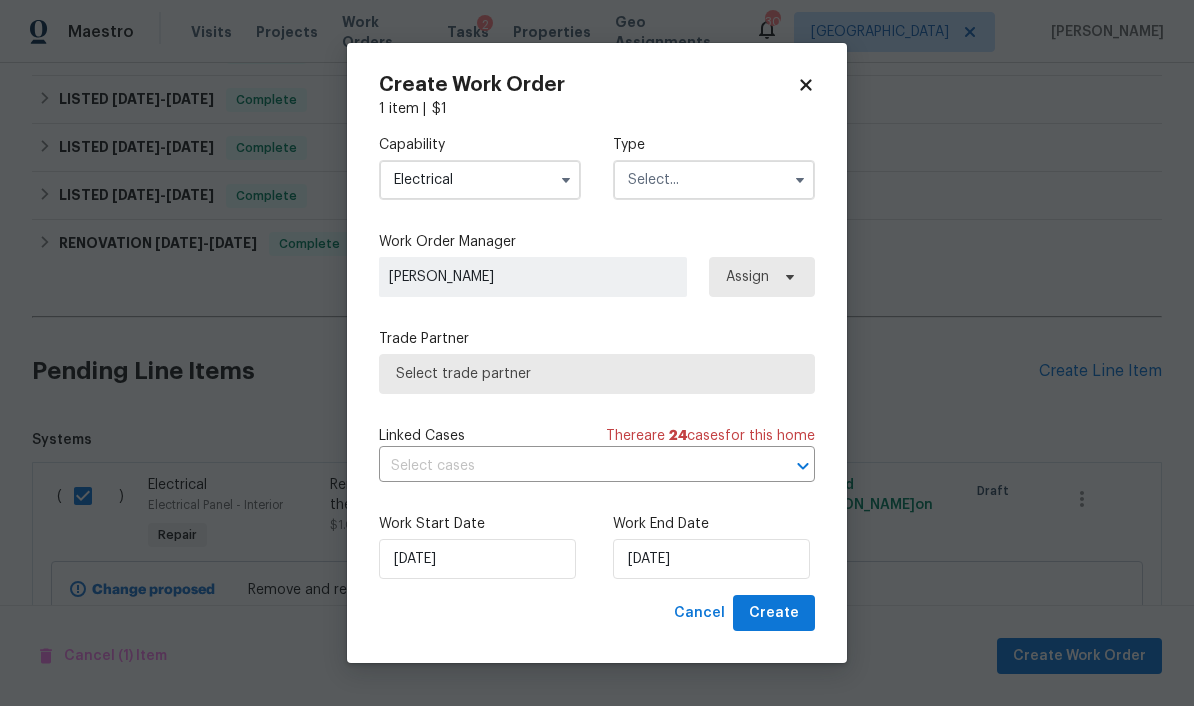 click at bounding box center (714, 180) 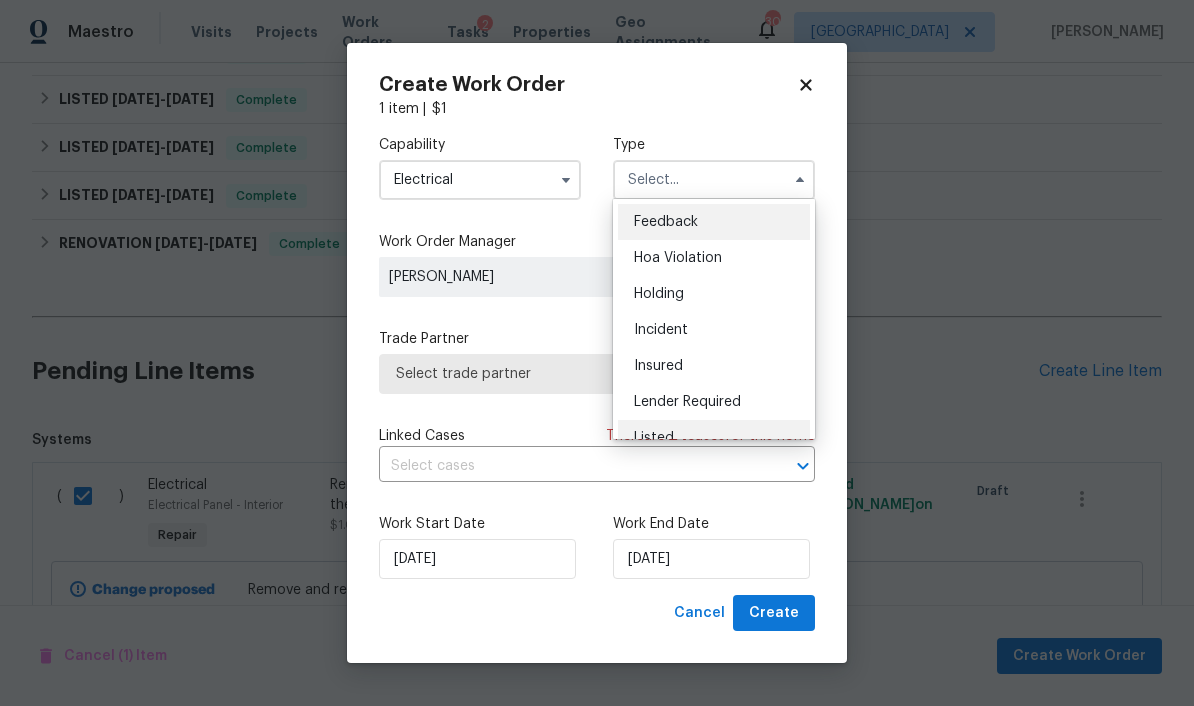 click on "Listed" at bounding box center (714, 438) 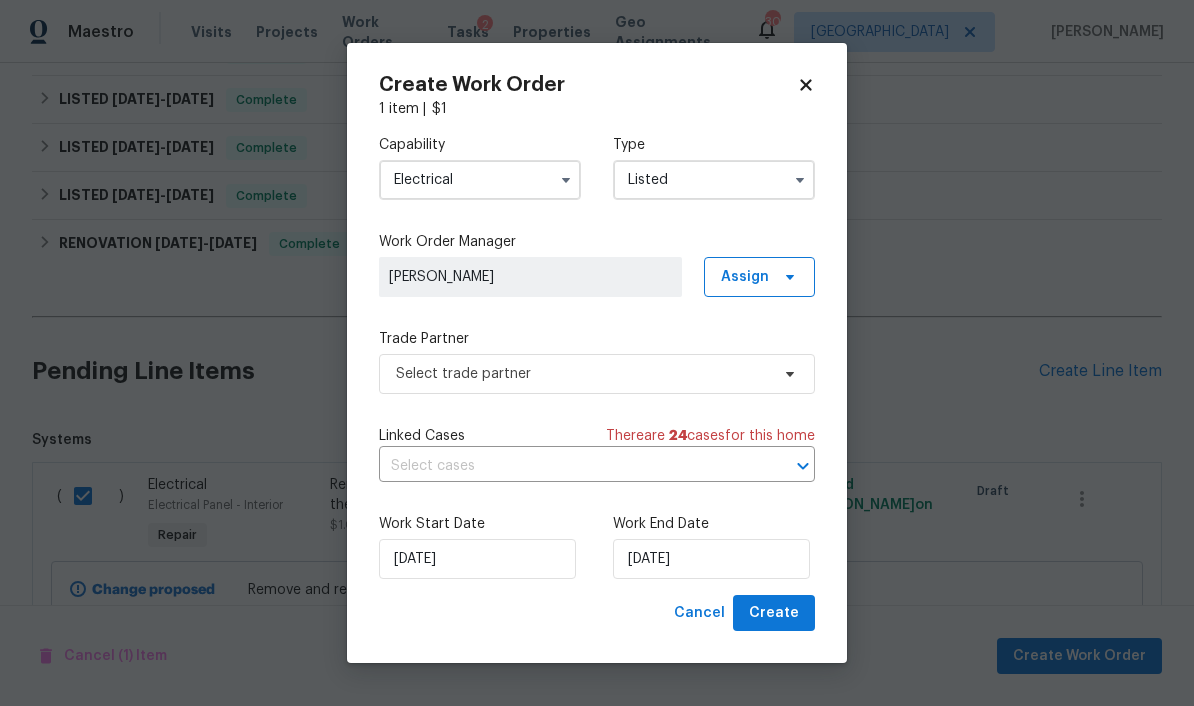 type on "Listed" 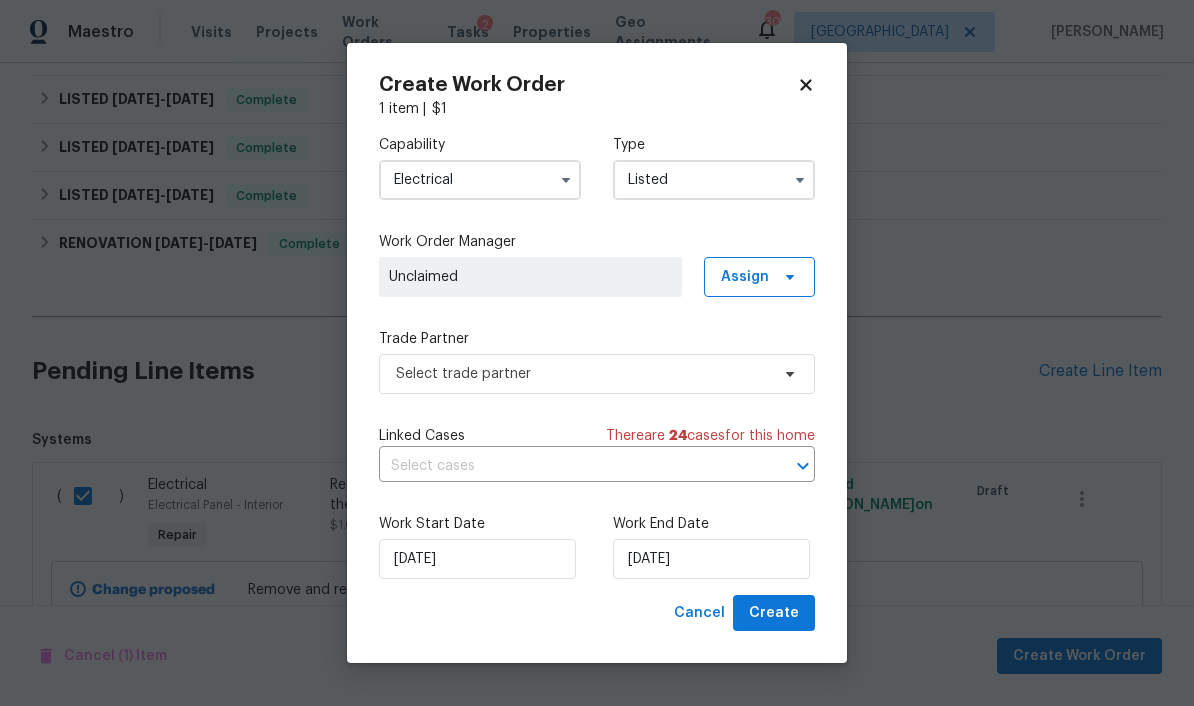 click on "Unclaimed" at bounding box center [530, 277] 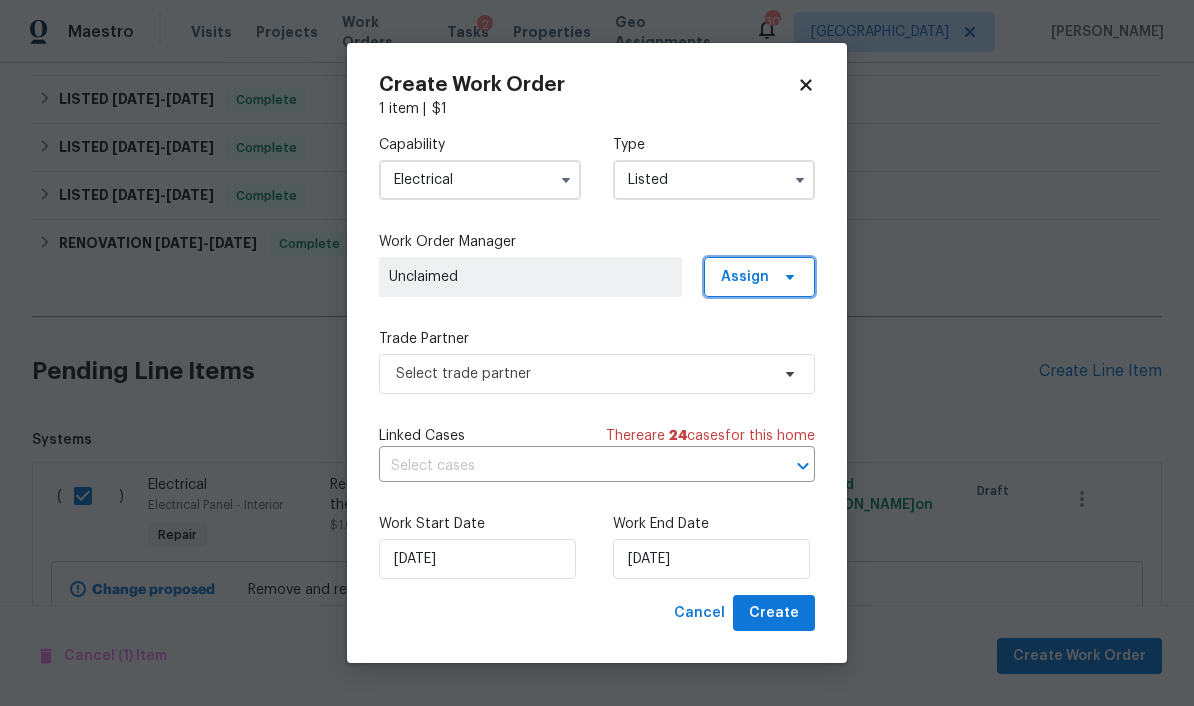 click on "Assign" at bounding box center (759, 277) 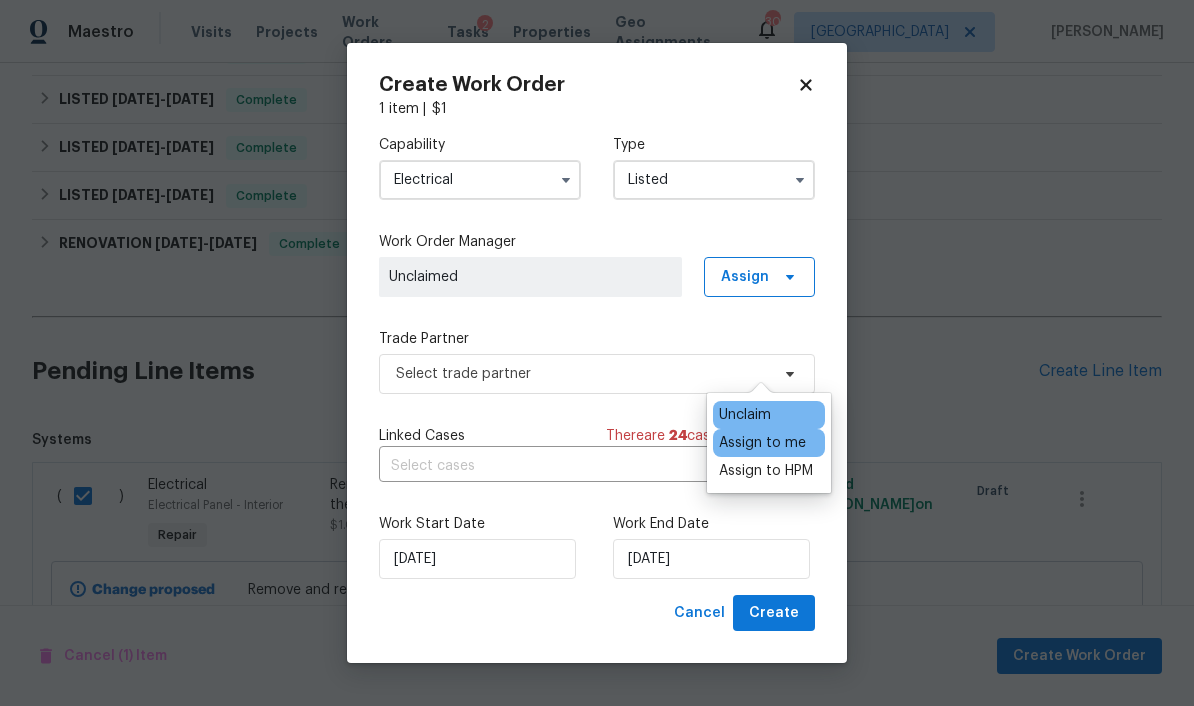 click on "Assign to me" at bounding box center [762, 443] 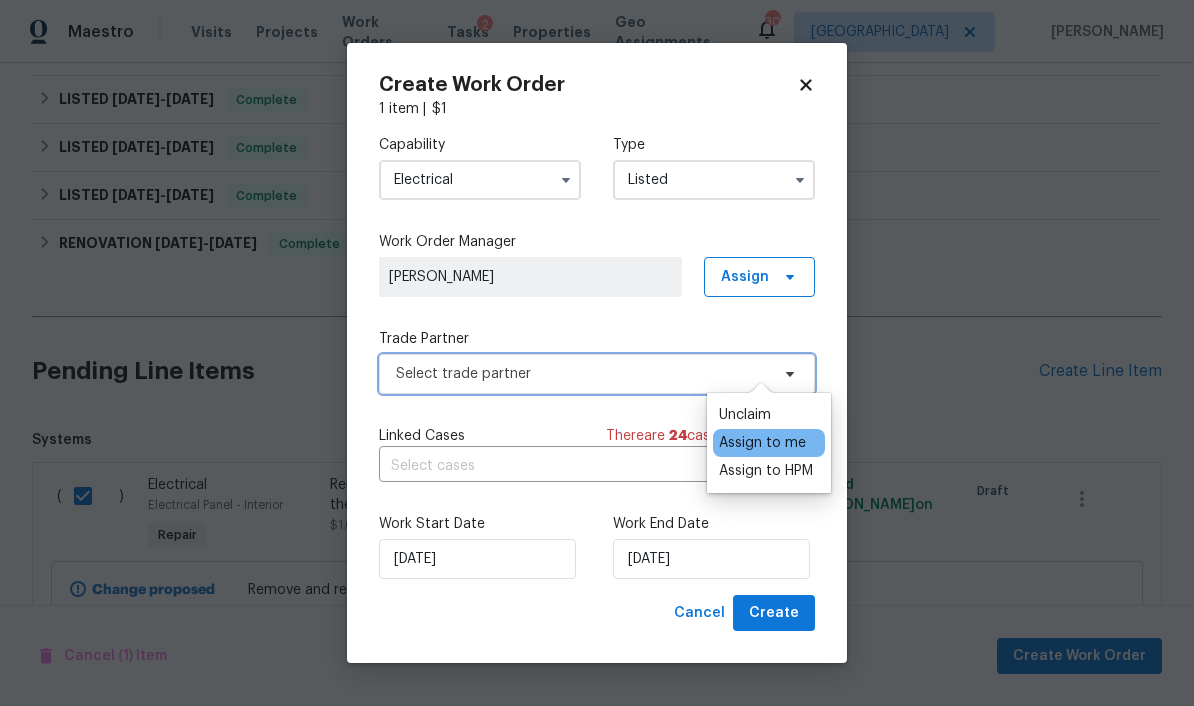 click on "Select trade partner" at bounding box center (582, 374) 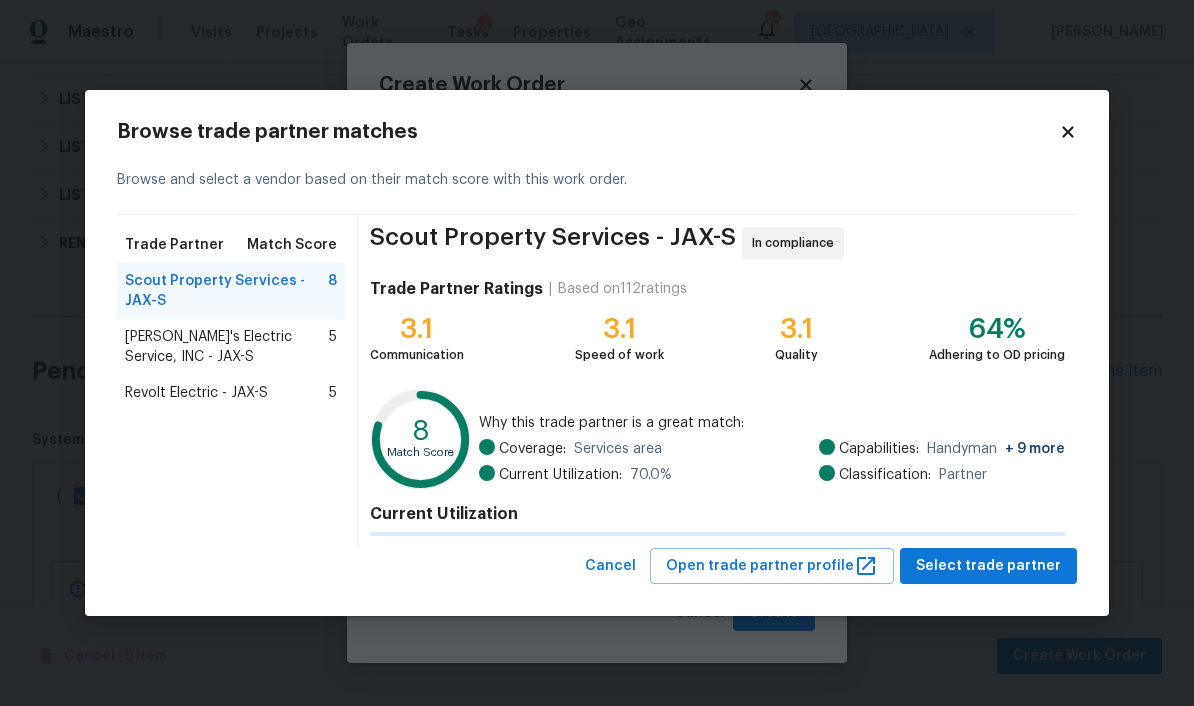 click on "Why this trade partner is a great match: Coverage: Services area Current Utilization: 70.0 % Capabilities: Handyman + 9 more Classification: Partner" at bounding box center [772, 454] 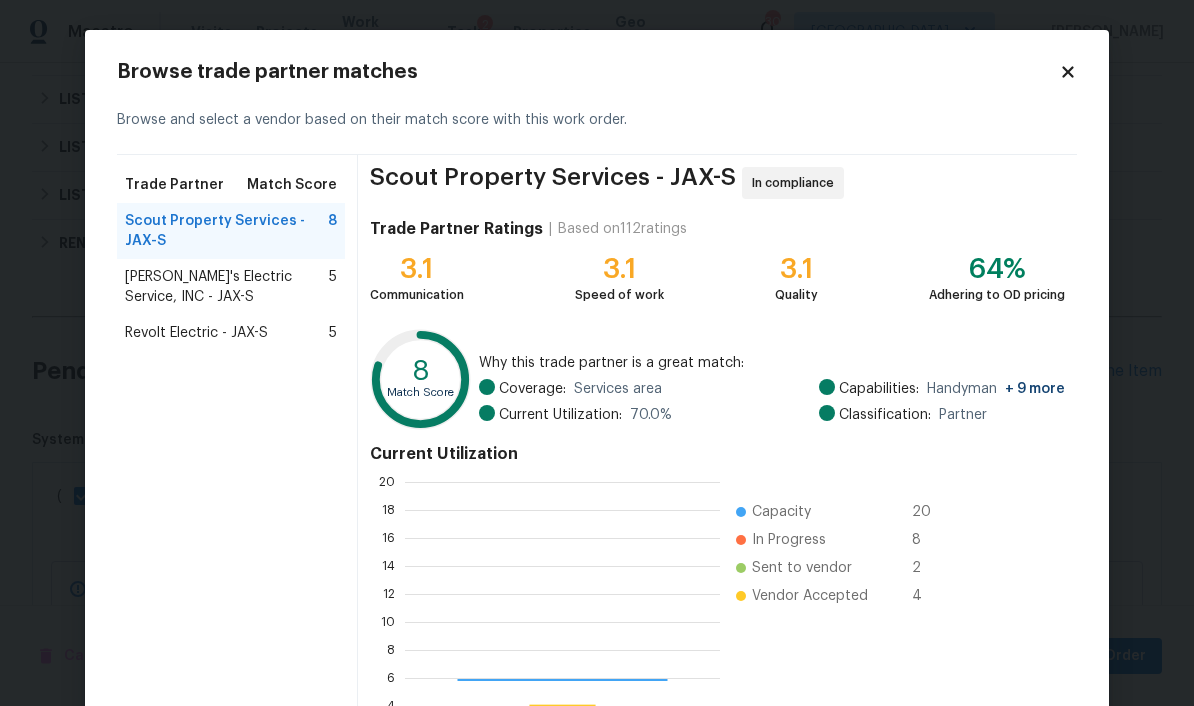 scroll, scrollTop: 2, scrollLeft: 2, axis: both 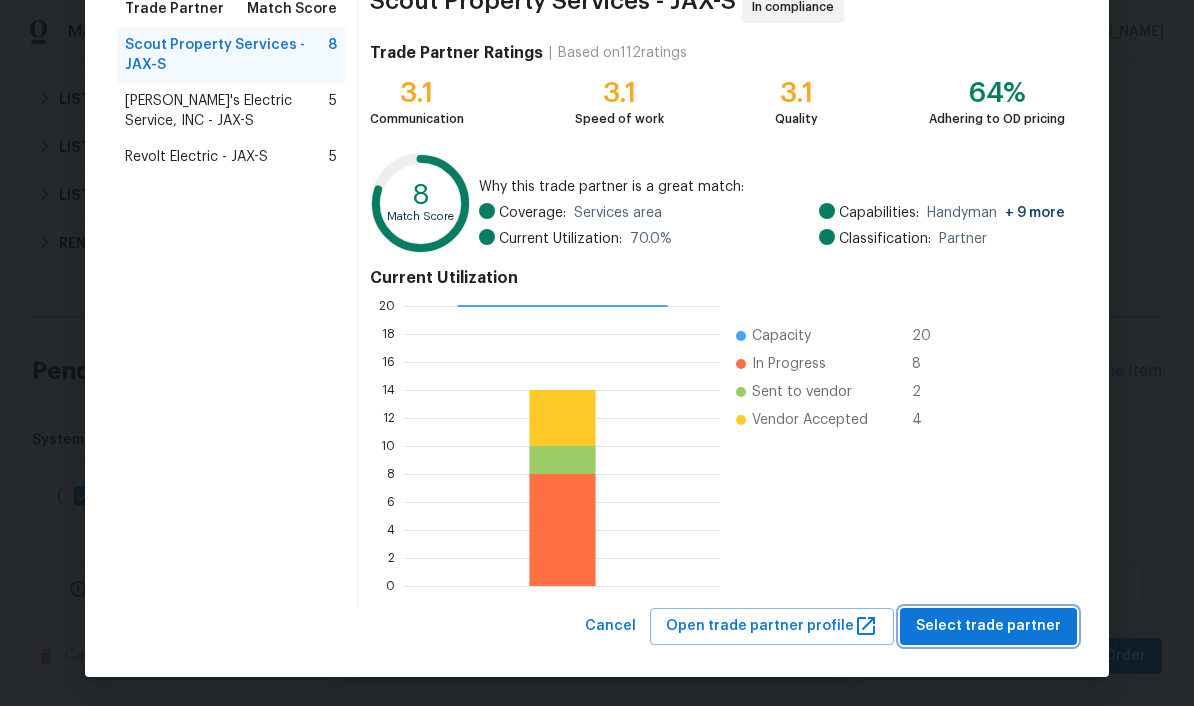 click on "Select trade partner" at bounding box center [988, 626] 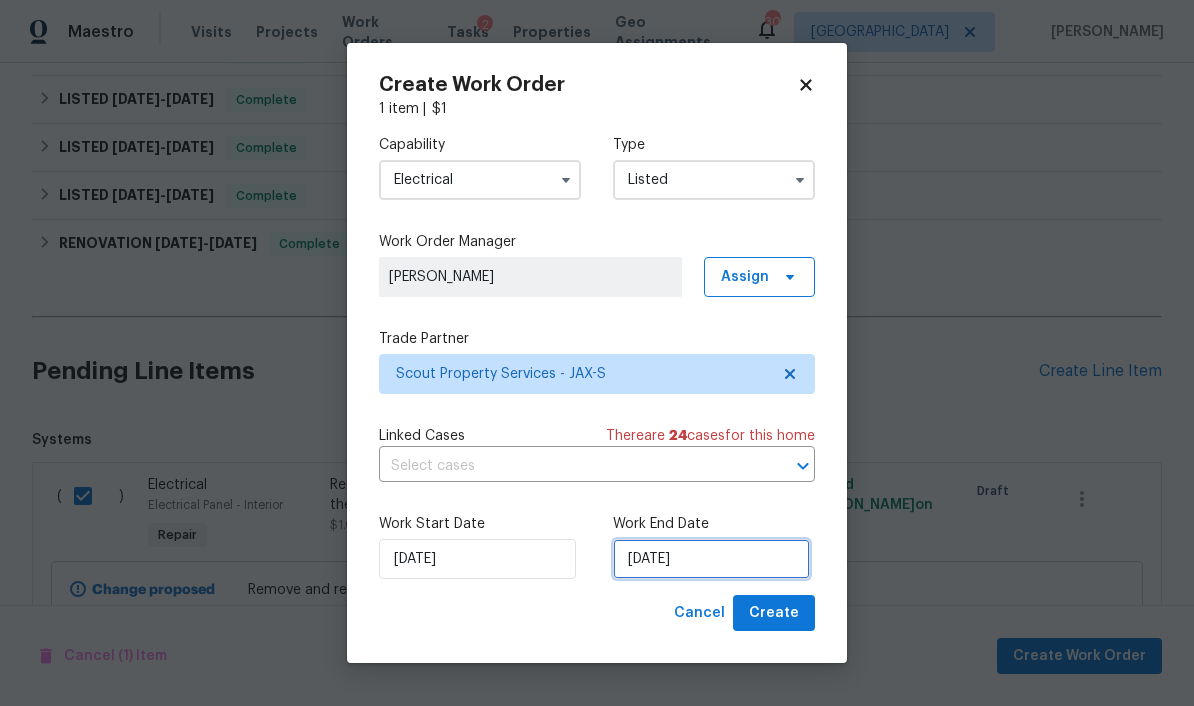 click on "7/10/2025" at bounding box center (711, 559) 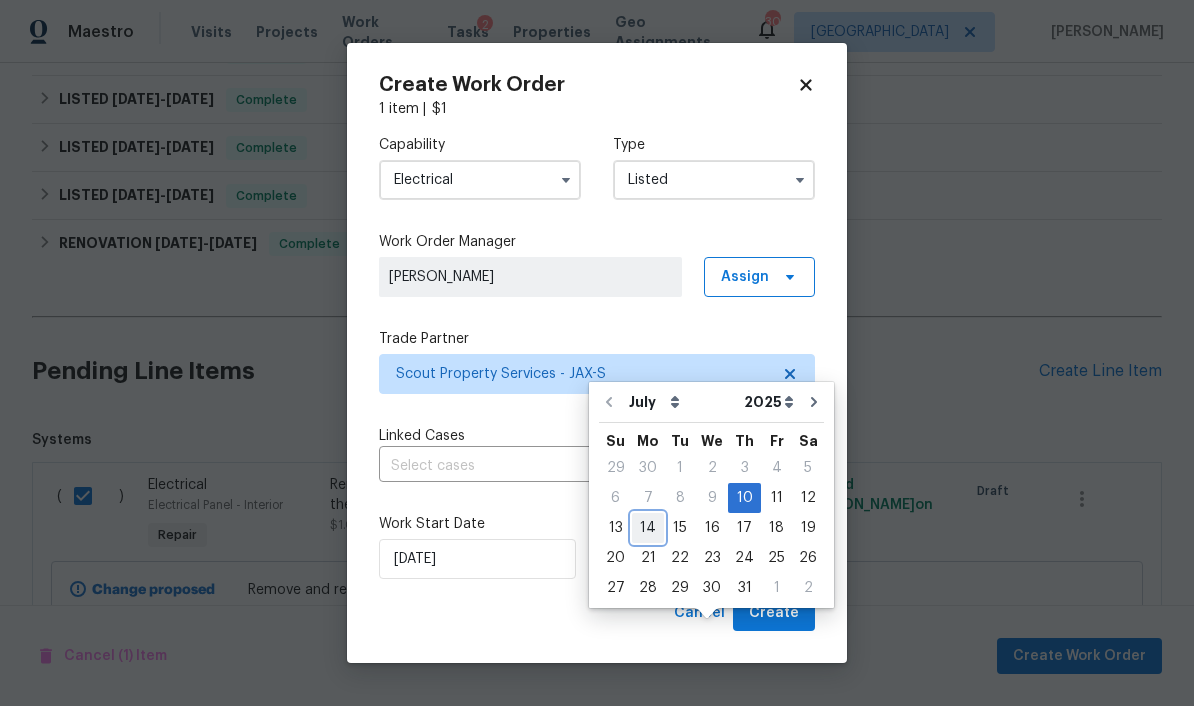 click on "14" at bounding box center (648, 528) 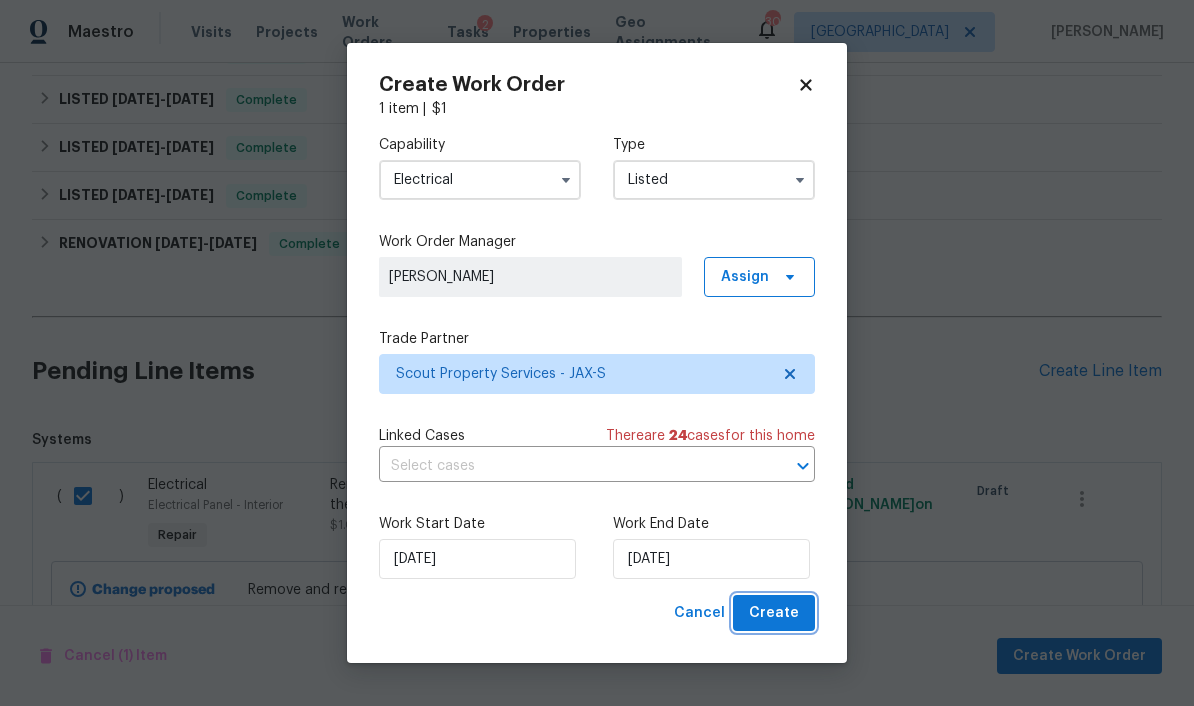 click on "Create" at bounding box center [774, 613] 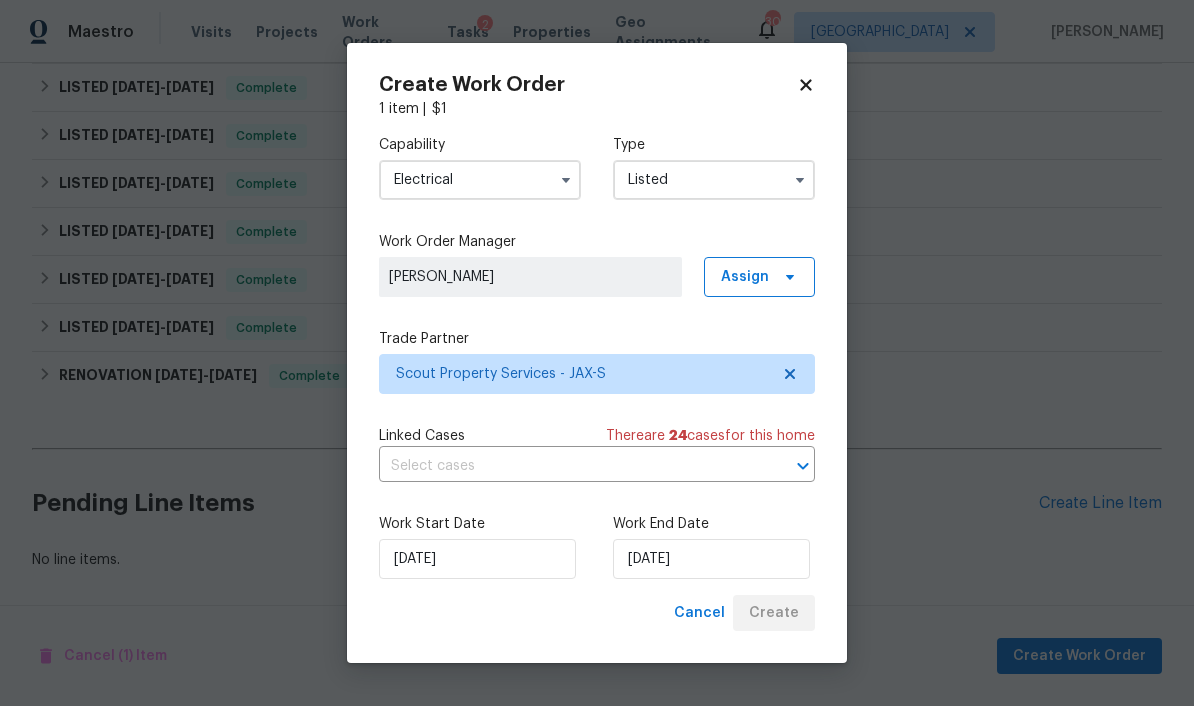 scroll, scrollTop: 312, scrollLeft: 0, axis: vertical 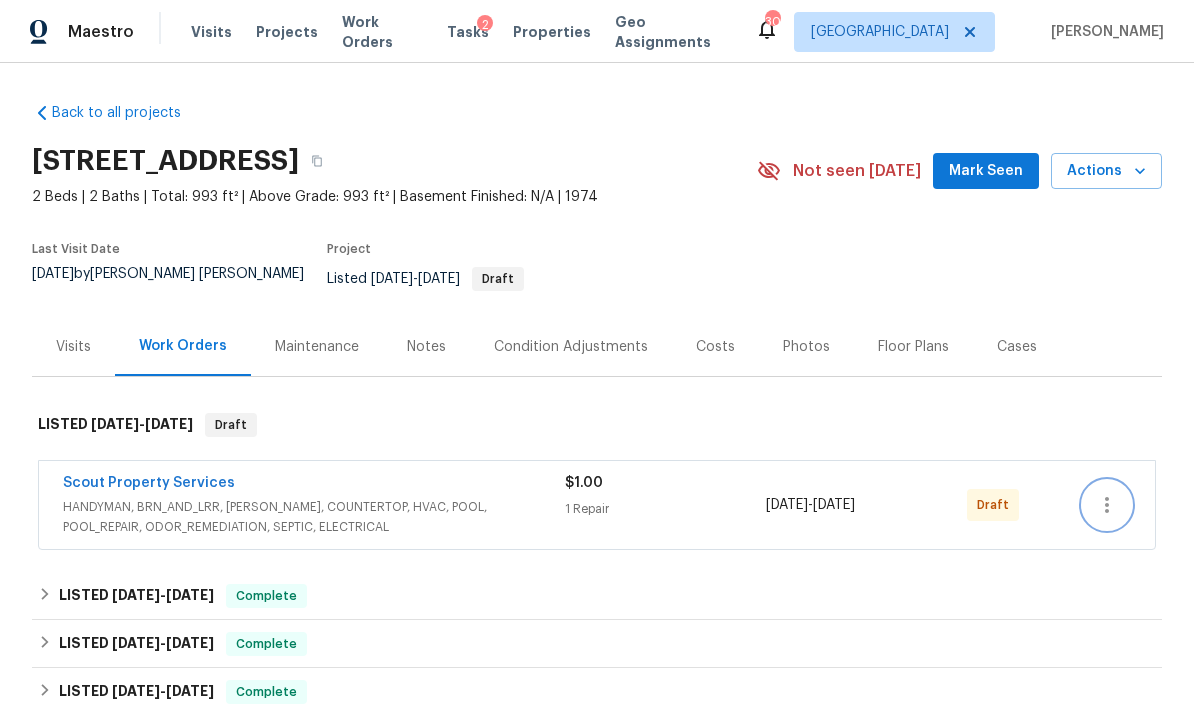 click 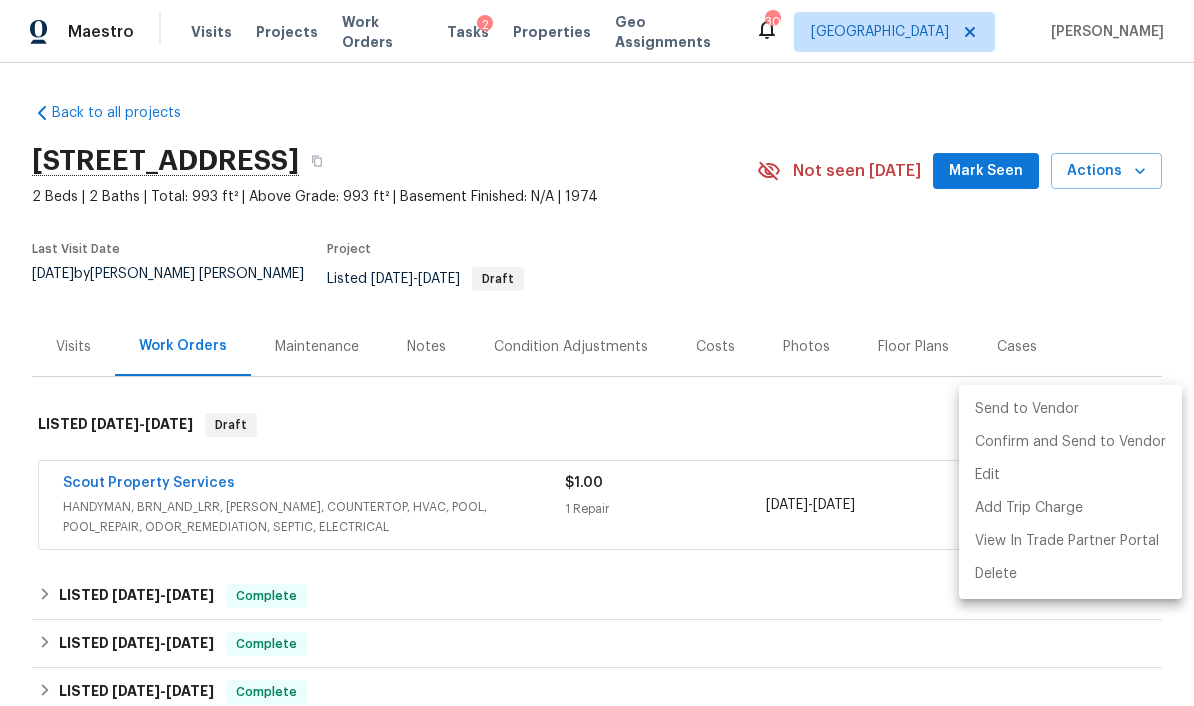 click on "Send to Vendor" at bounding box center (1070, 409) 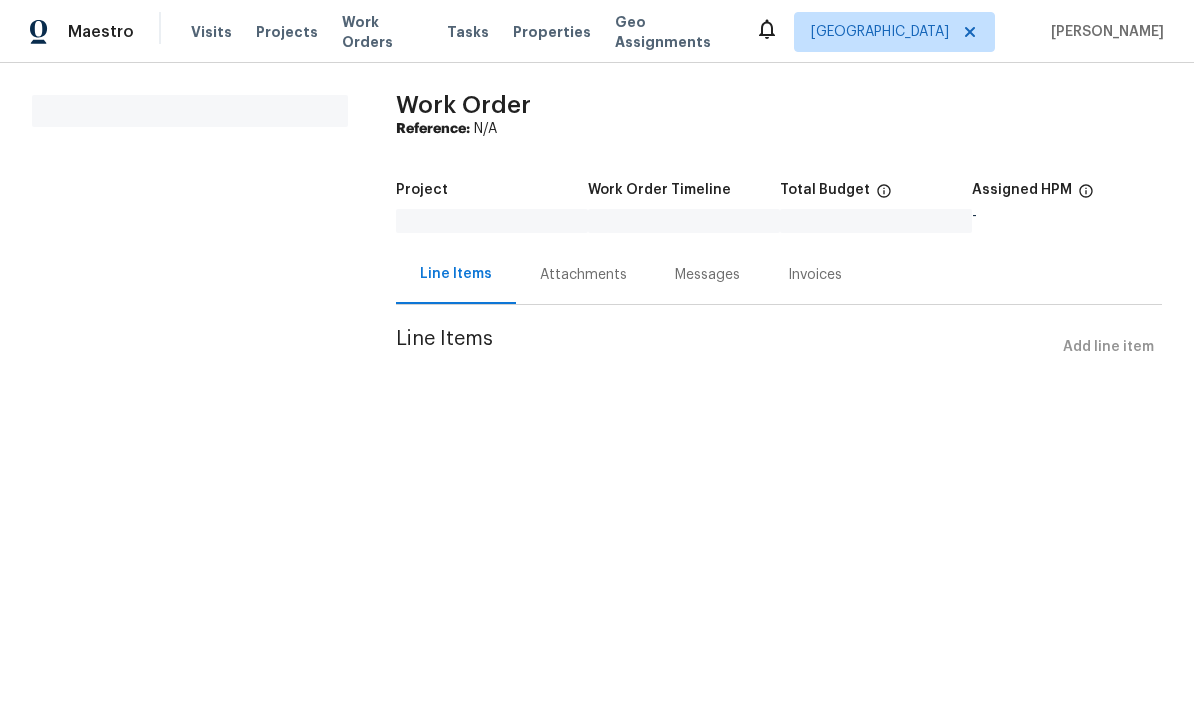 scroll, scrollTop: 0, scrollLeft: 0, axis: both 